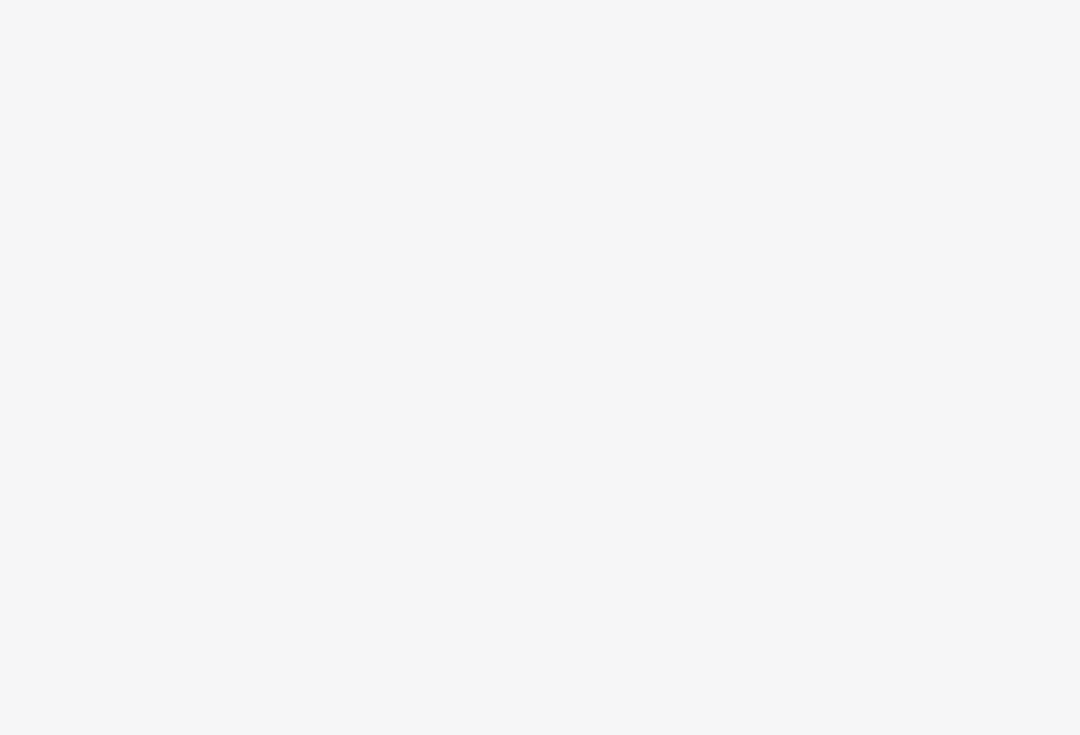 scroll, scrollTop: 0, scrollLeft: 0, axis: both 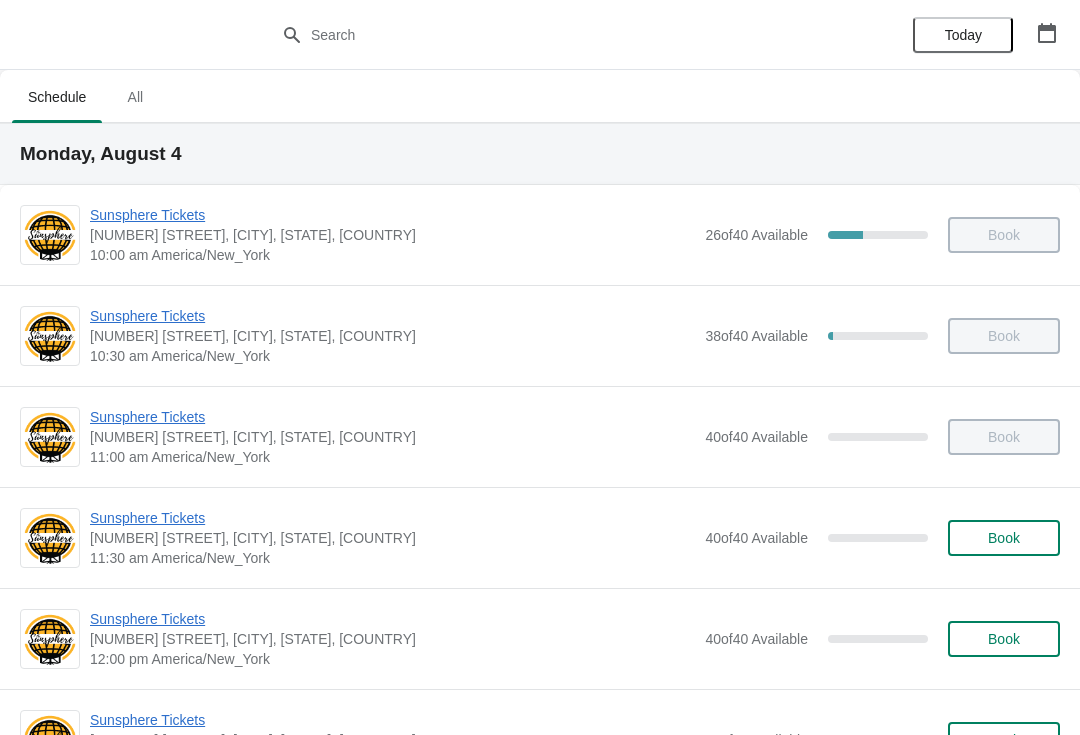 click on "Book" at bounding box center [1004, 538] 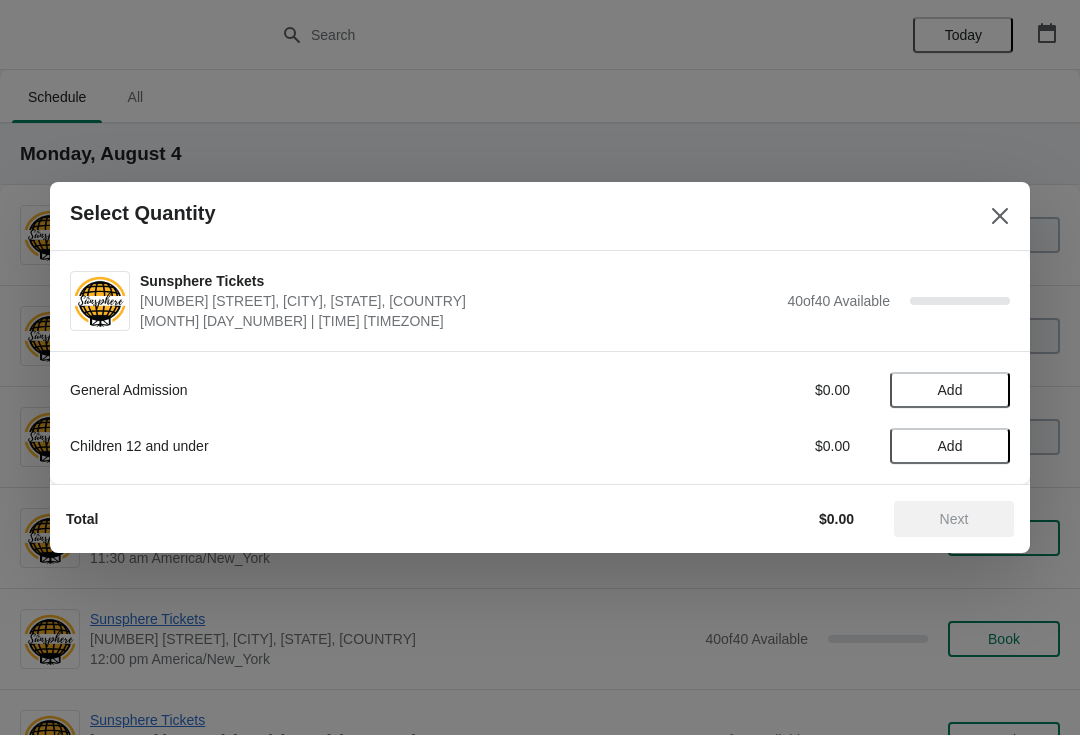 click on "Add" at bounding box center [950, 390] 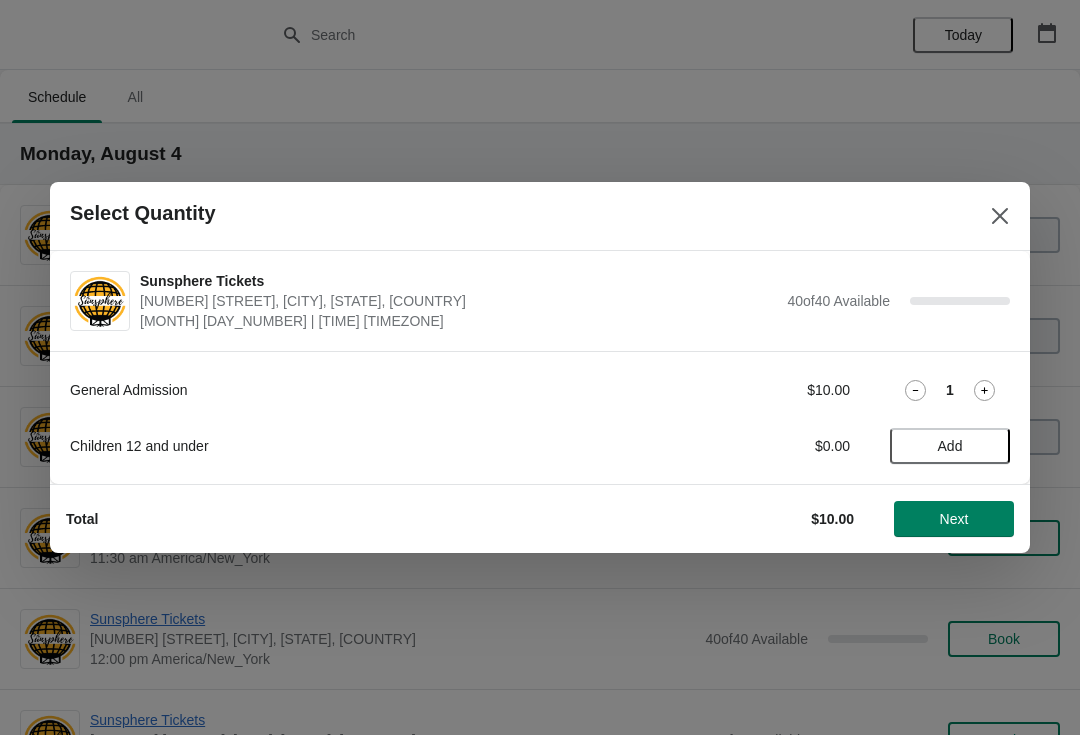 click 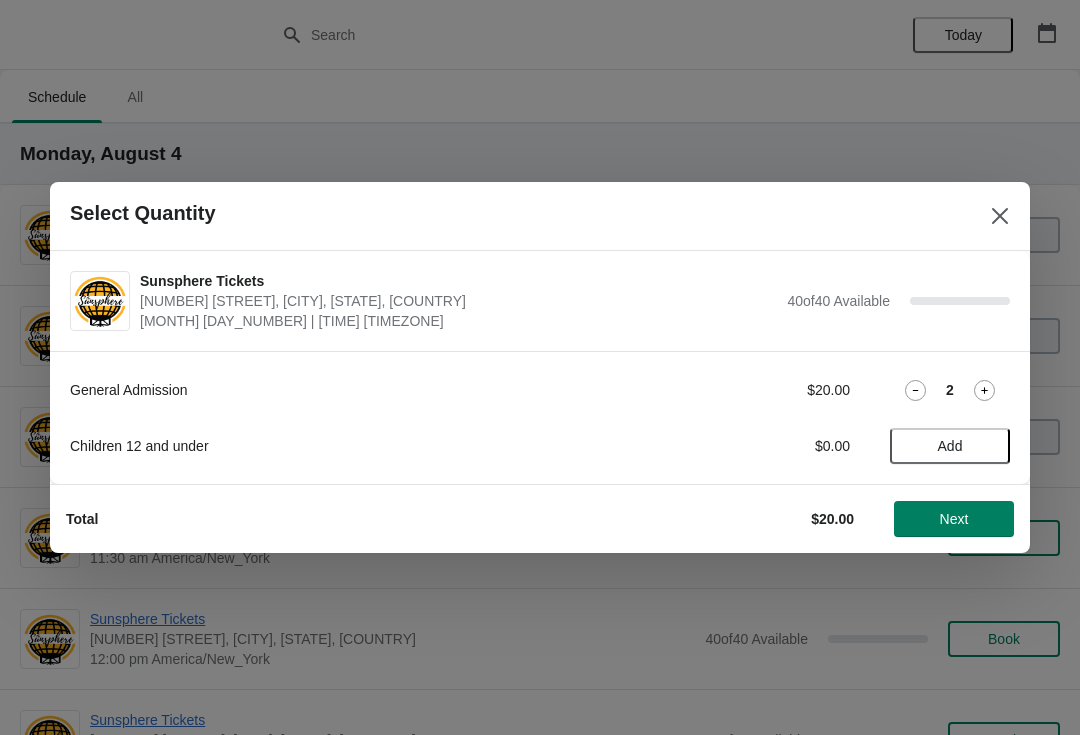click 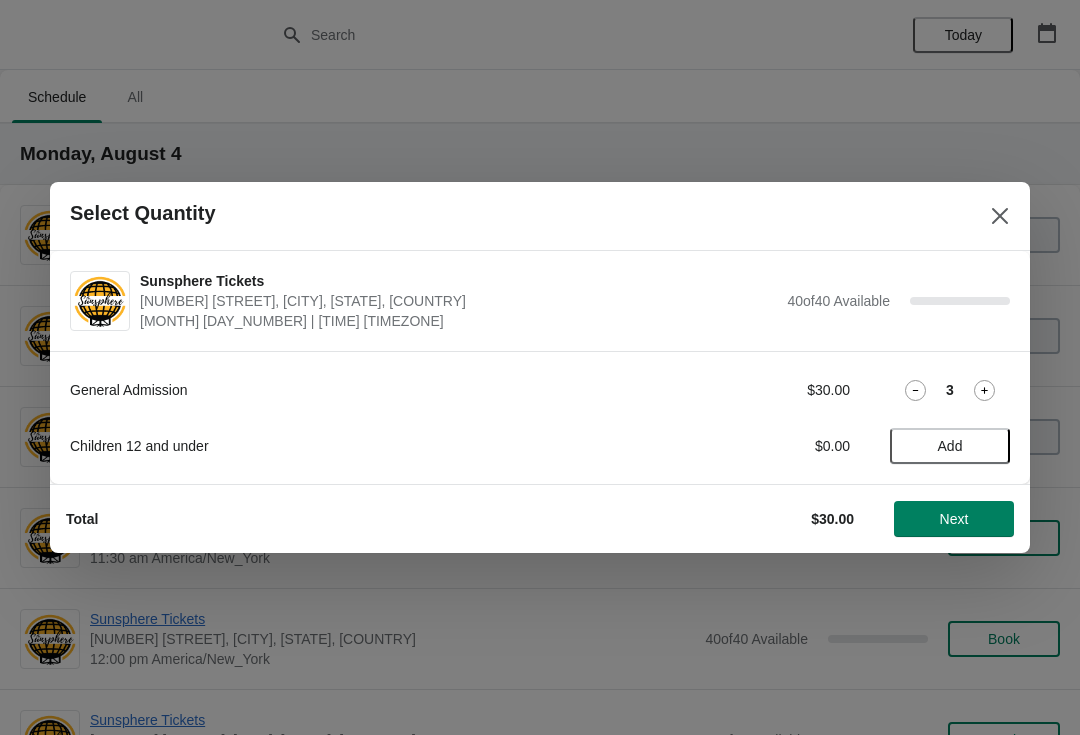 click 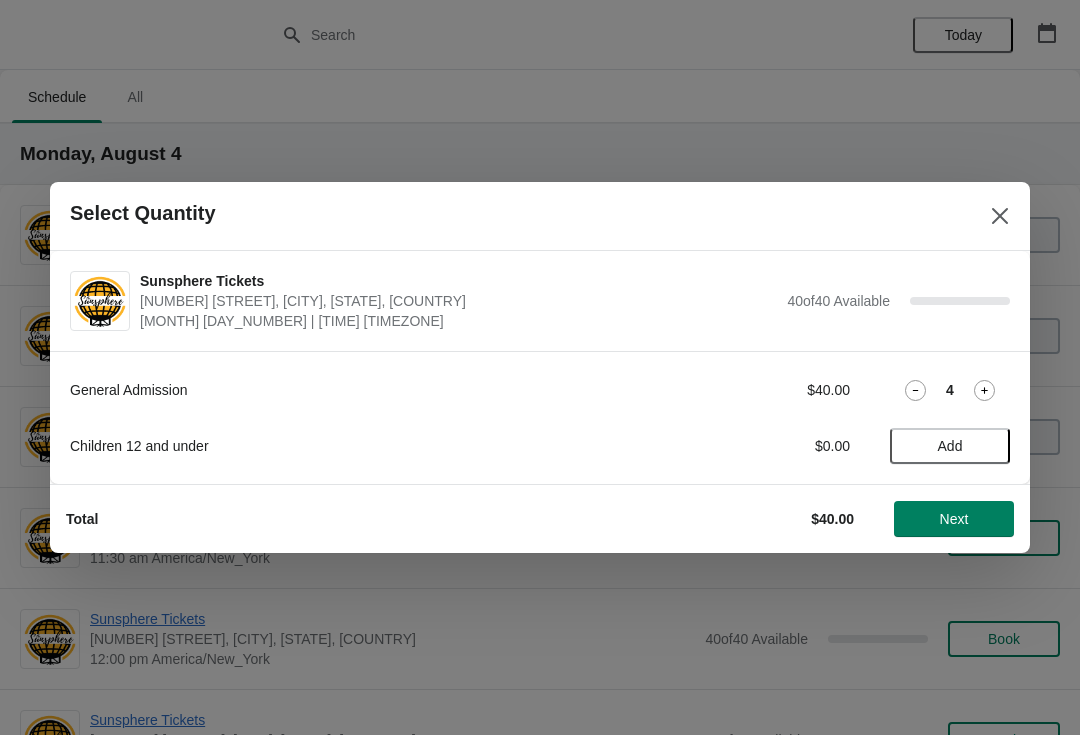 click 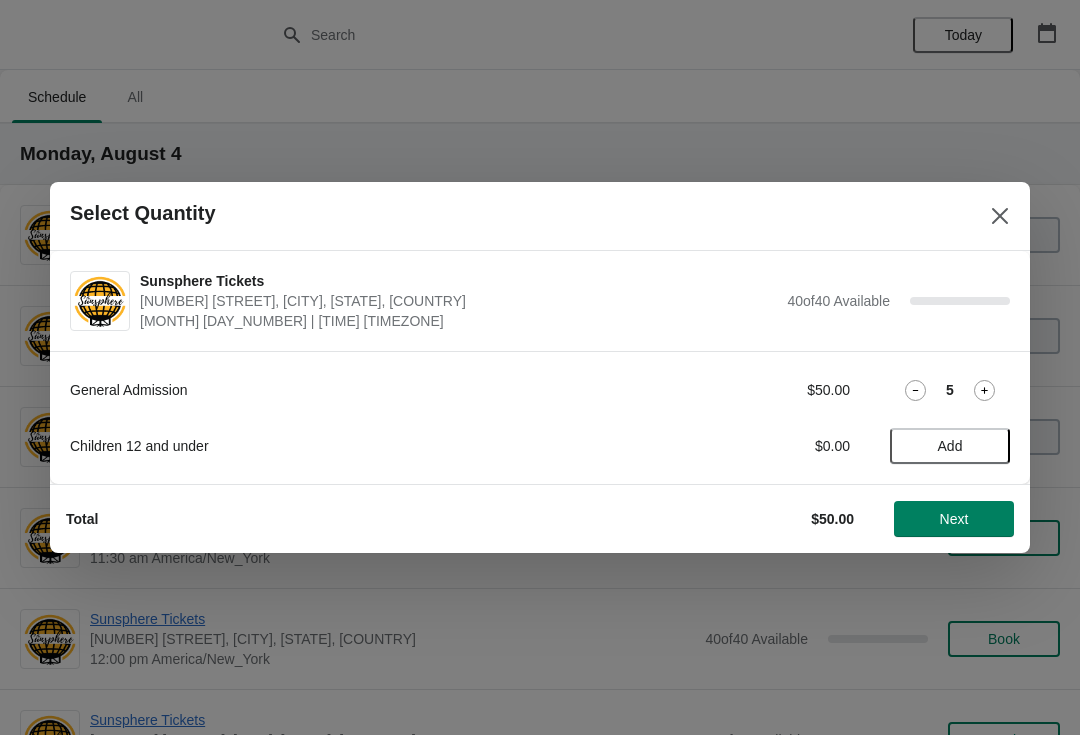 click on "Add" at bounding box center (950, 446) 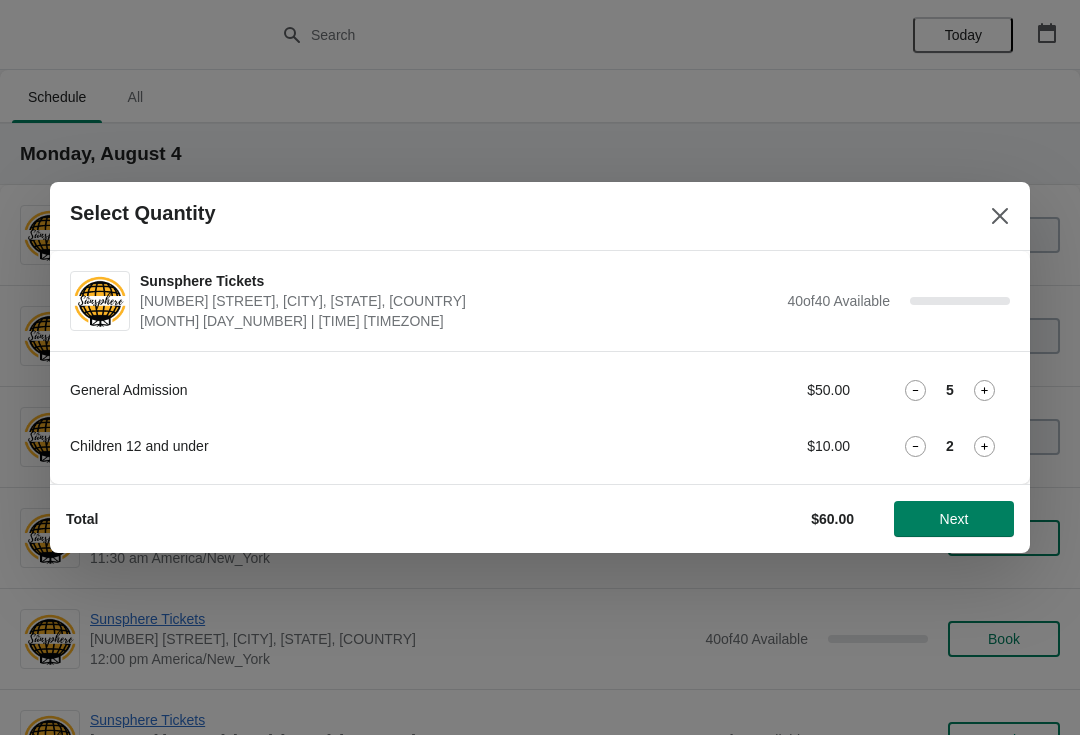 click on "Next" at bounding box center [954, 519] 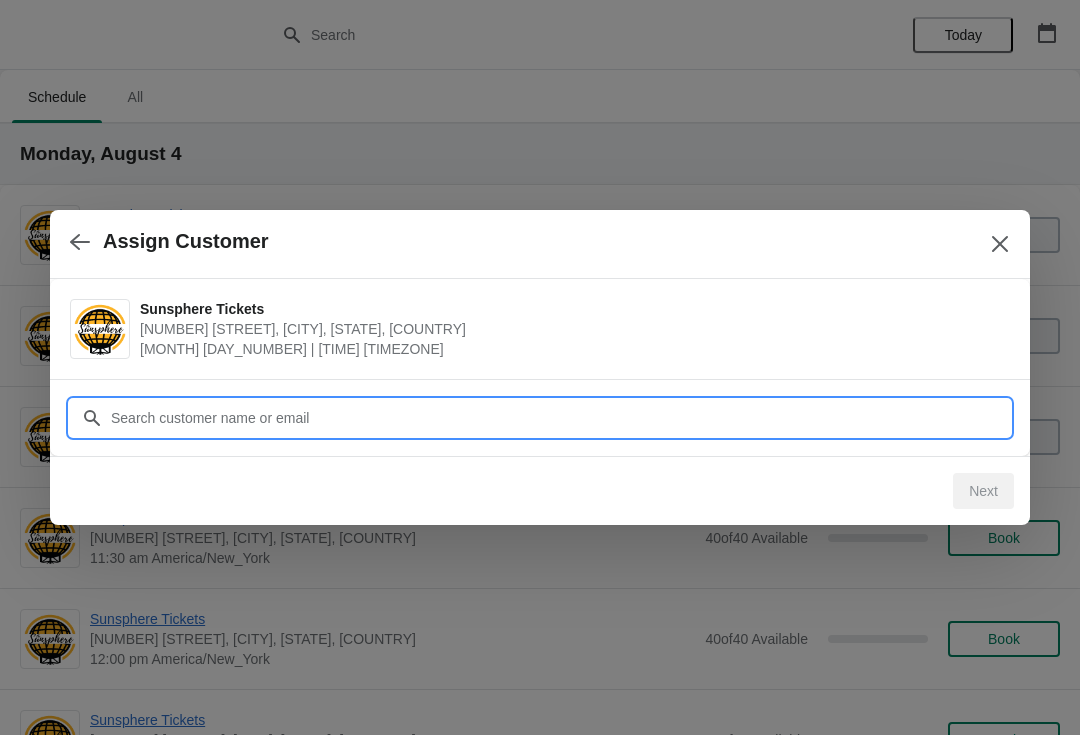 click on "Assign Customer Sunsphere Tickets 810 Clinch Avenue, Knoxville, TN, USA August 4 | 11:30 am America/New_York Customer Next" at bounding box center [540, 10167] 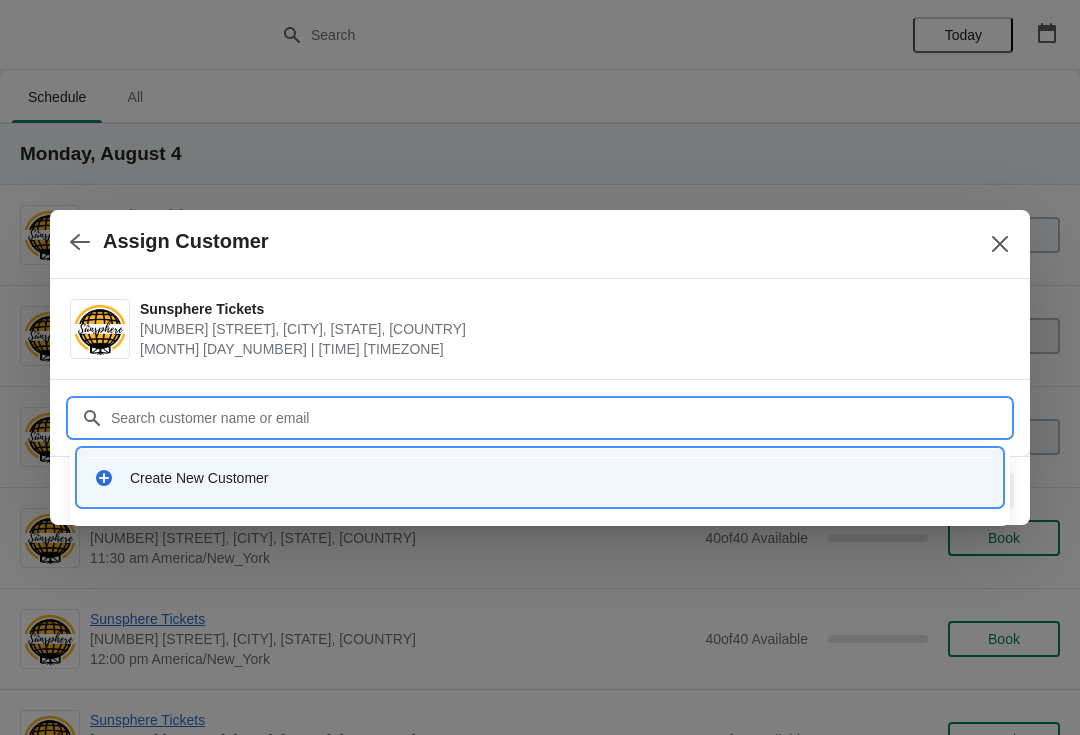 click on "Create New Customer" at bounding box center [540, 477] 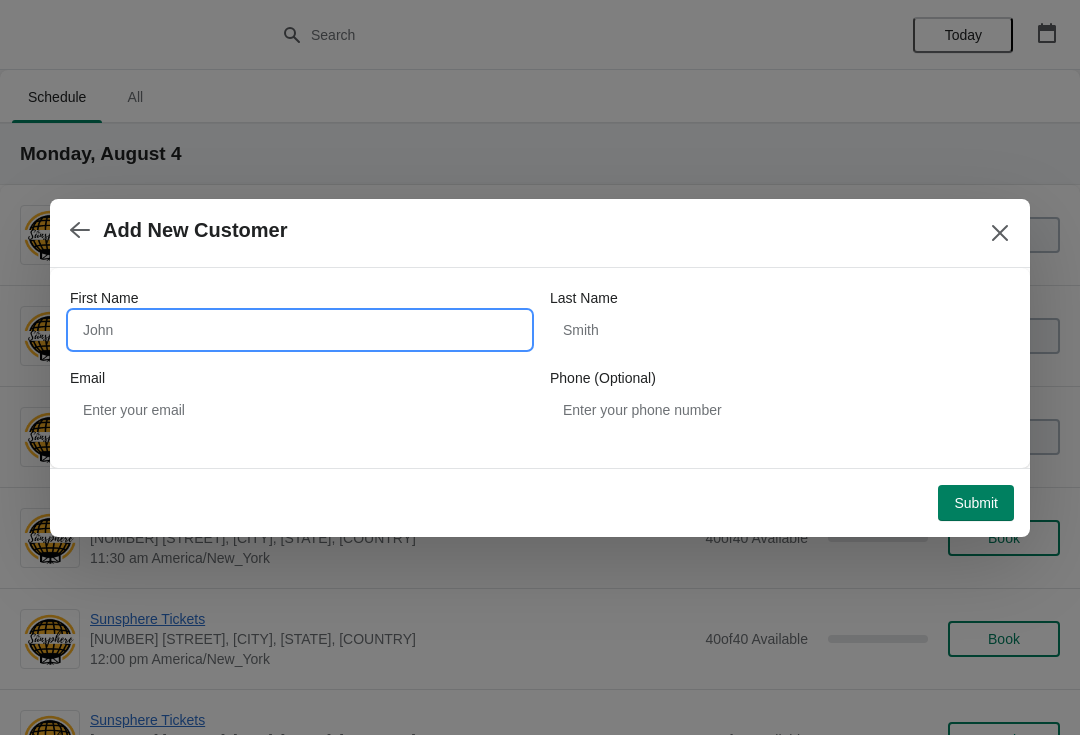 click on "First Name" at bounding box center [300, 330] 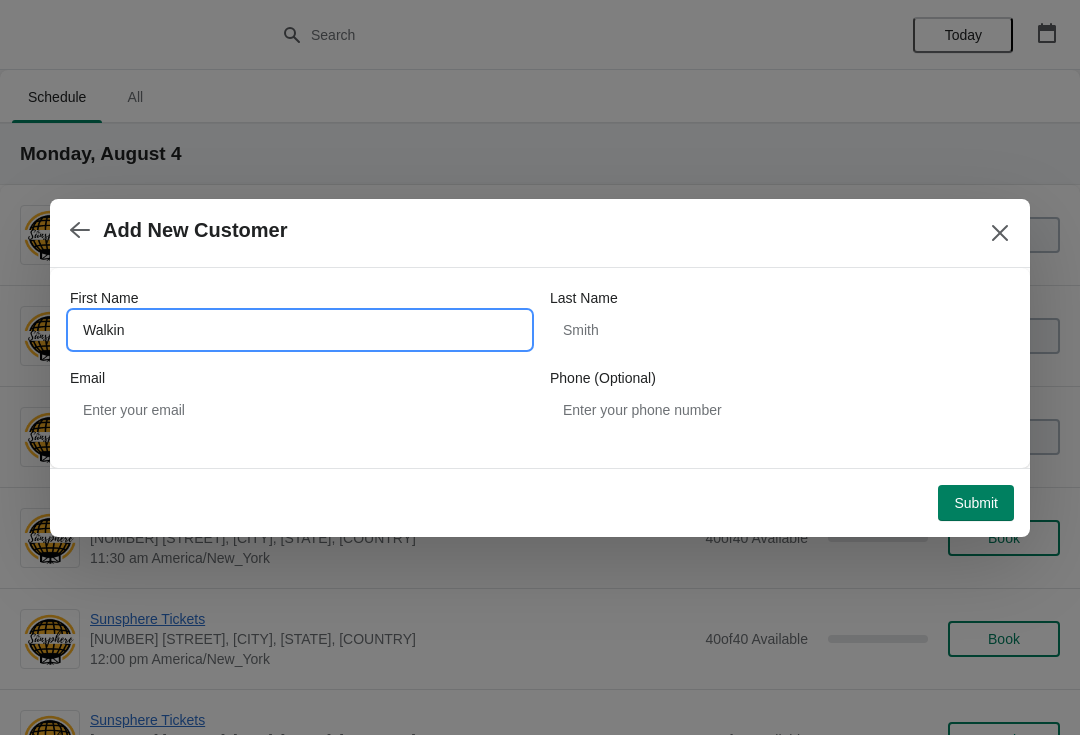 type on "Walkin" 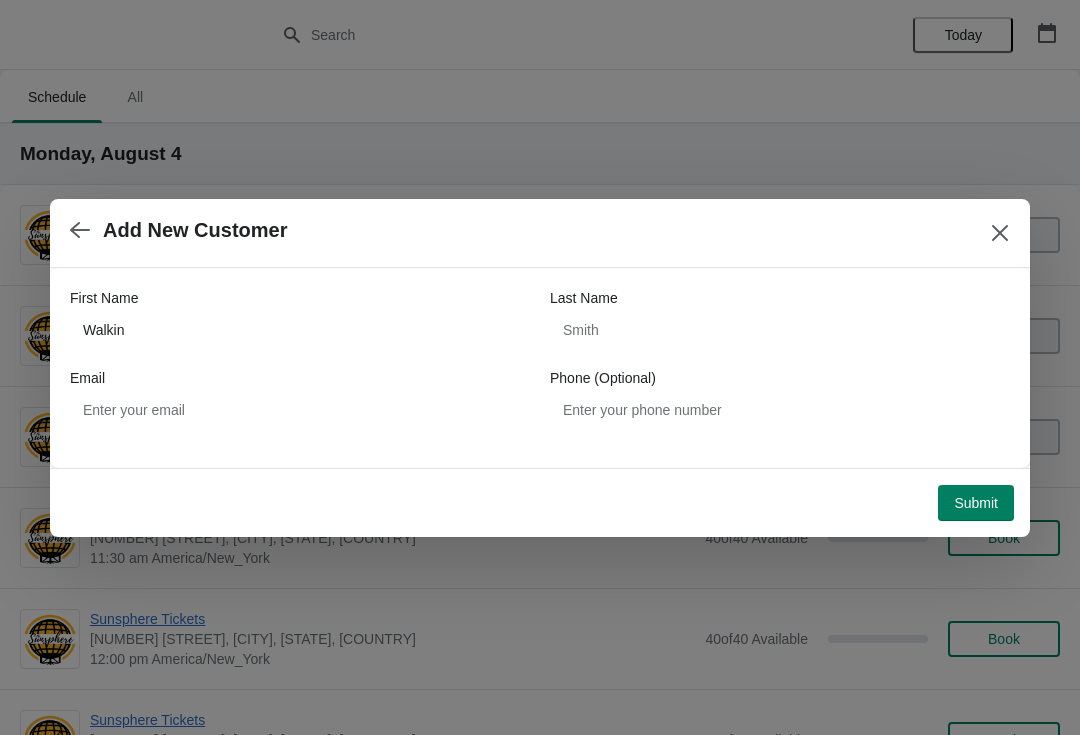 click on "Submit" at bounding box center [976, 503] 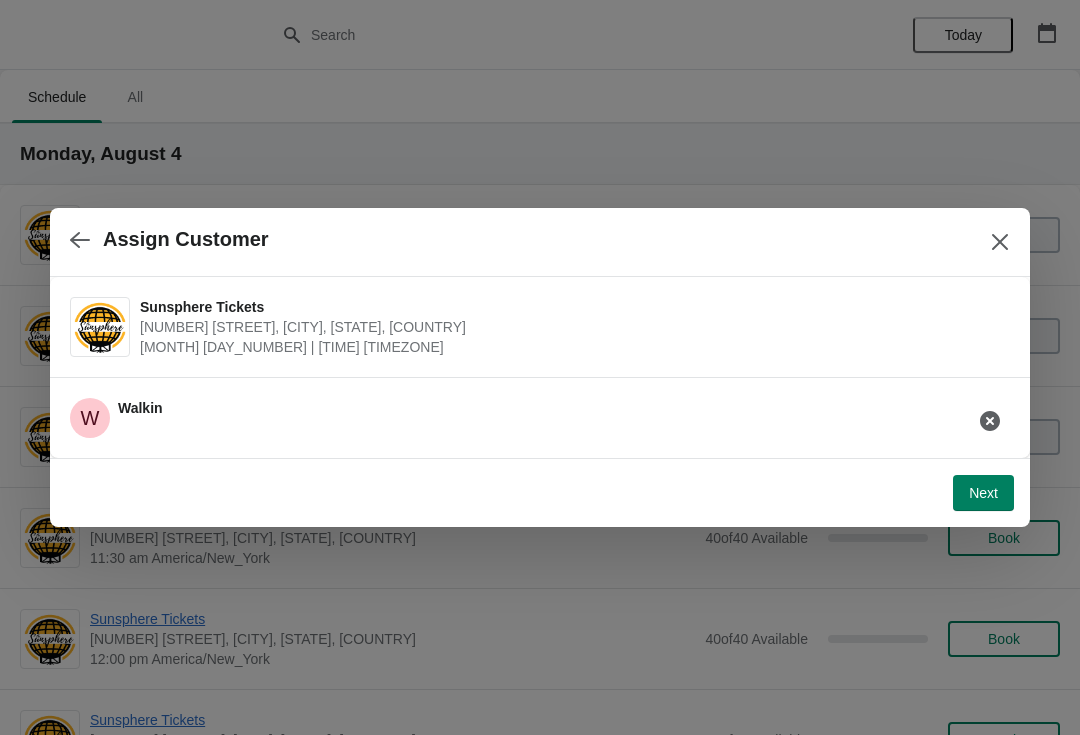 click on "Next" at bounding box center [983, 493] 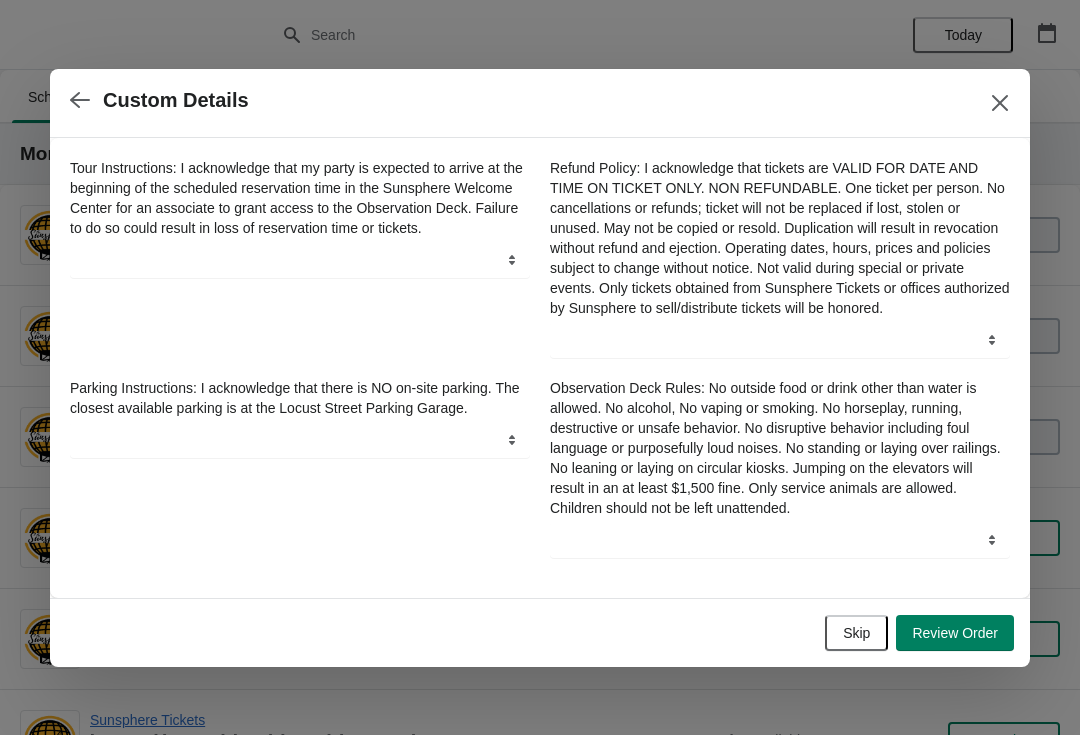 click on "Skip Review Order" at bounding box center (532, 625) 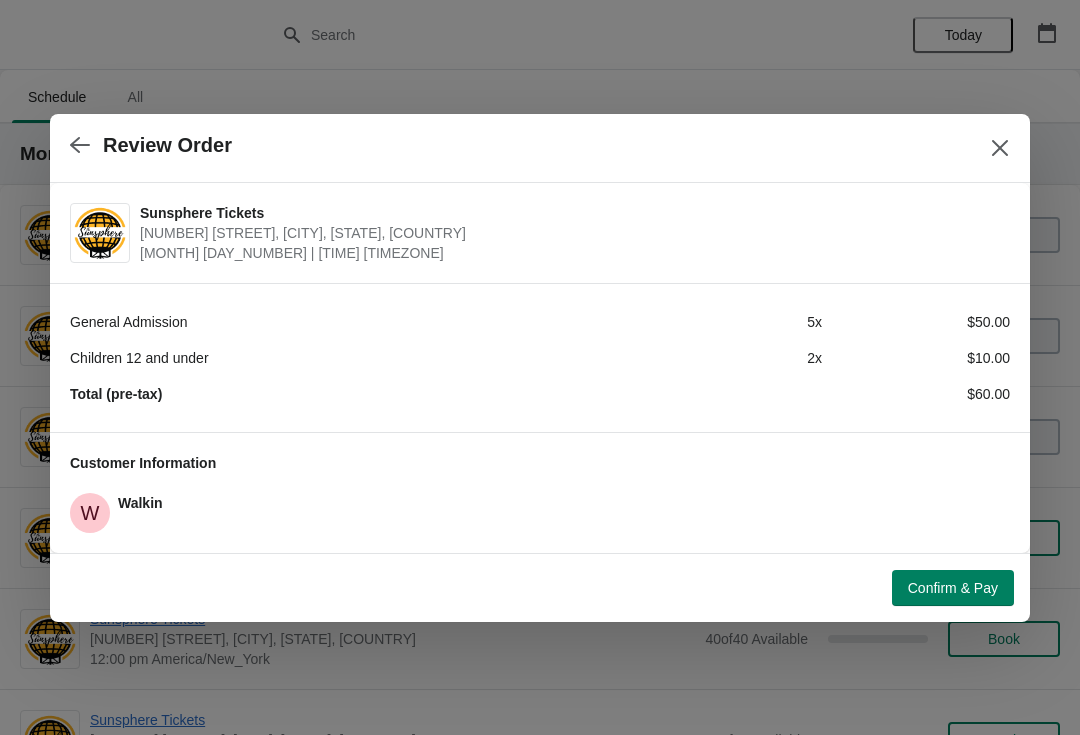 click on "Confirm & Pay" at bounding box center [953, 588] 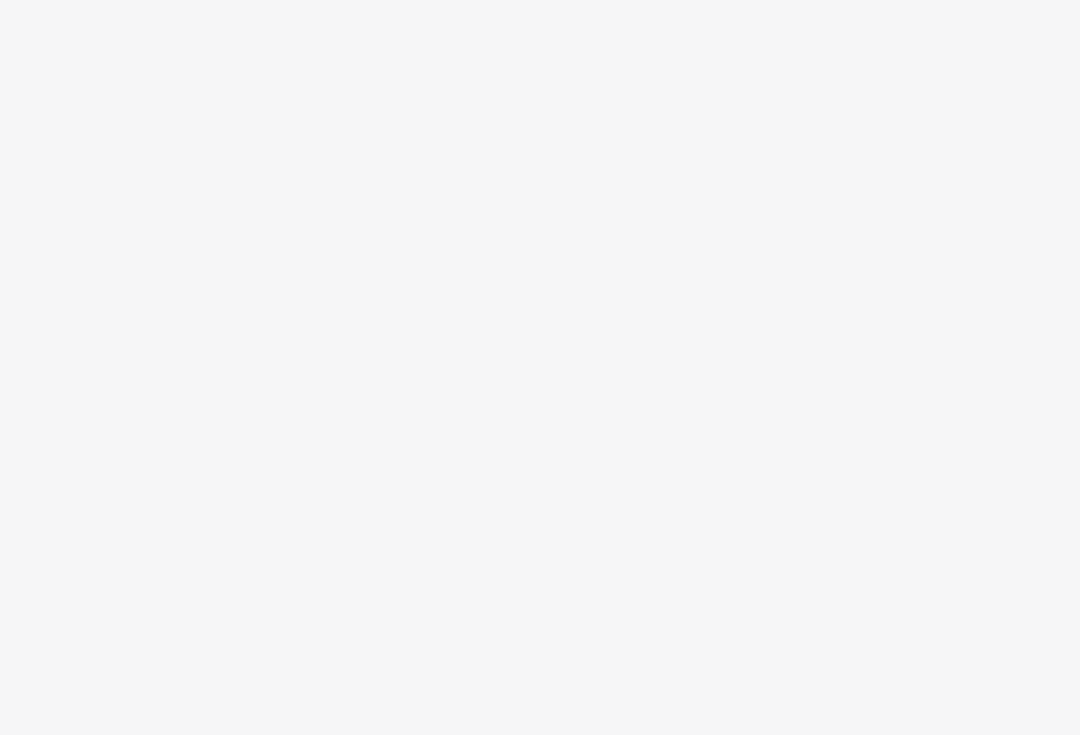 scroll, scrollTop: 0, scrollLeft: 0, axis: both 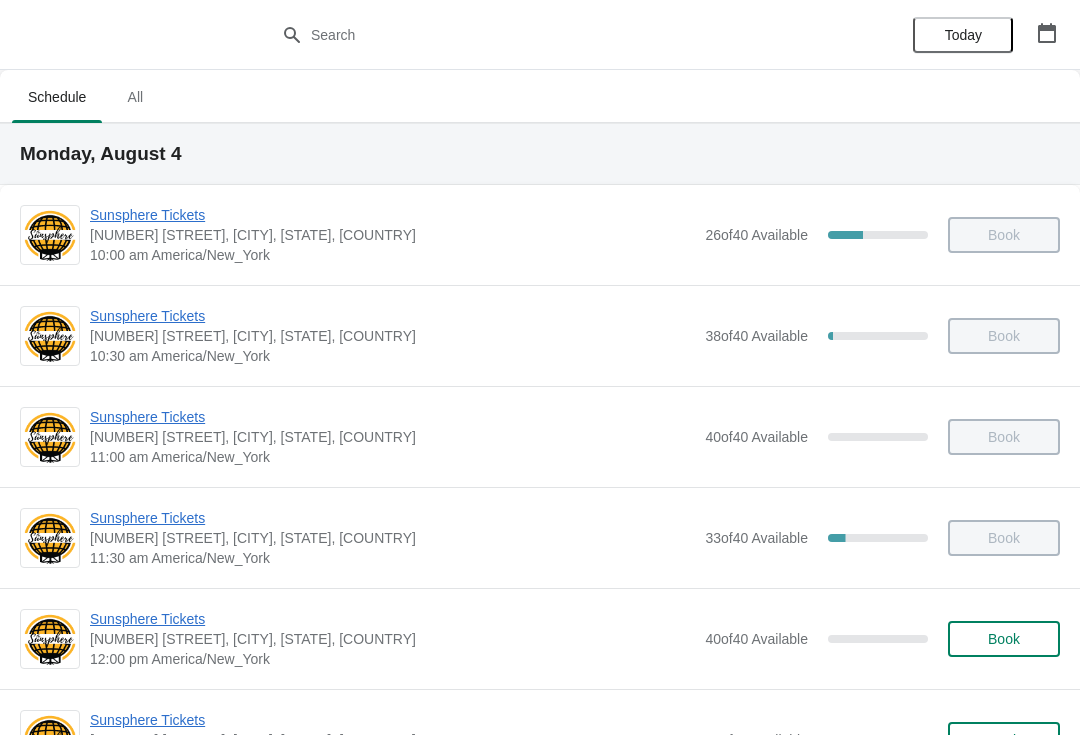 click on "Book" at bounding box center [1004, 639] 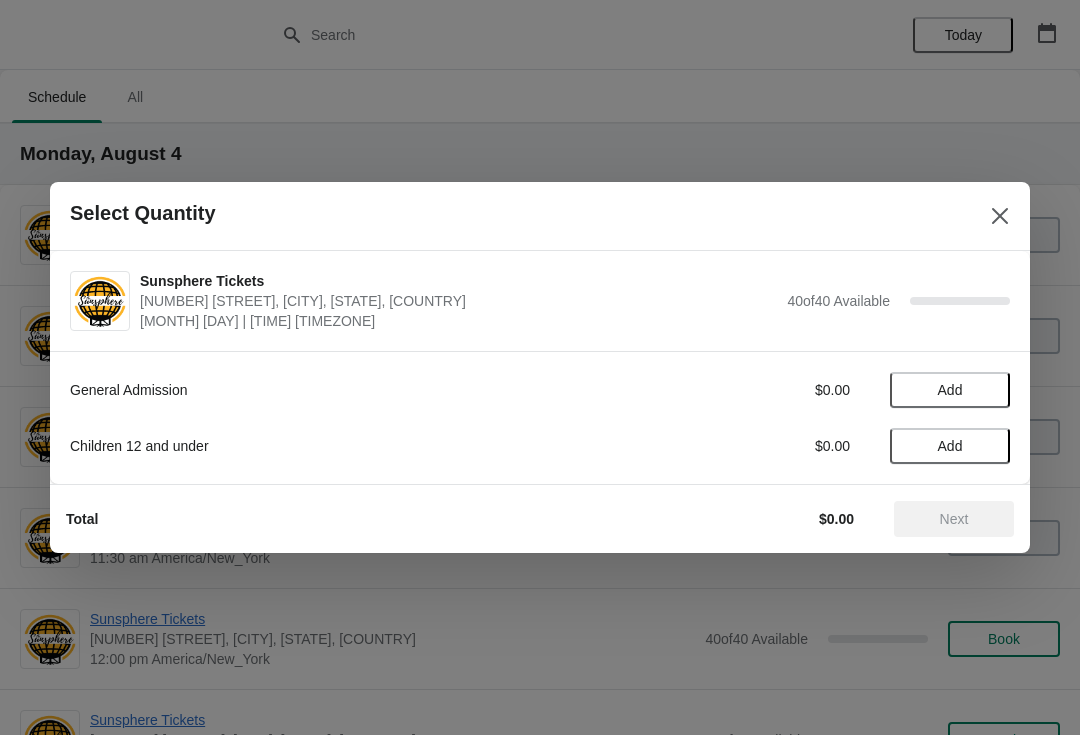 click on "Add" at bounding box center (950, 390) 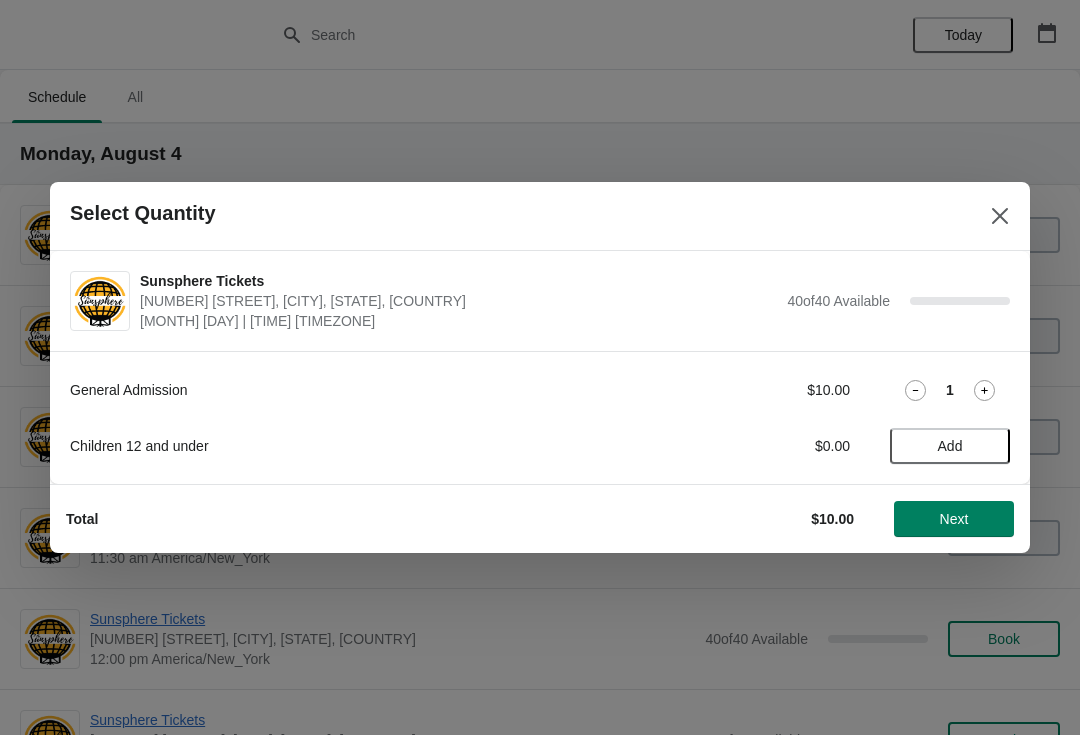 click 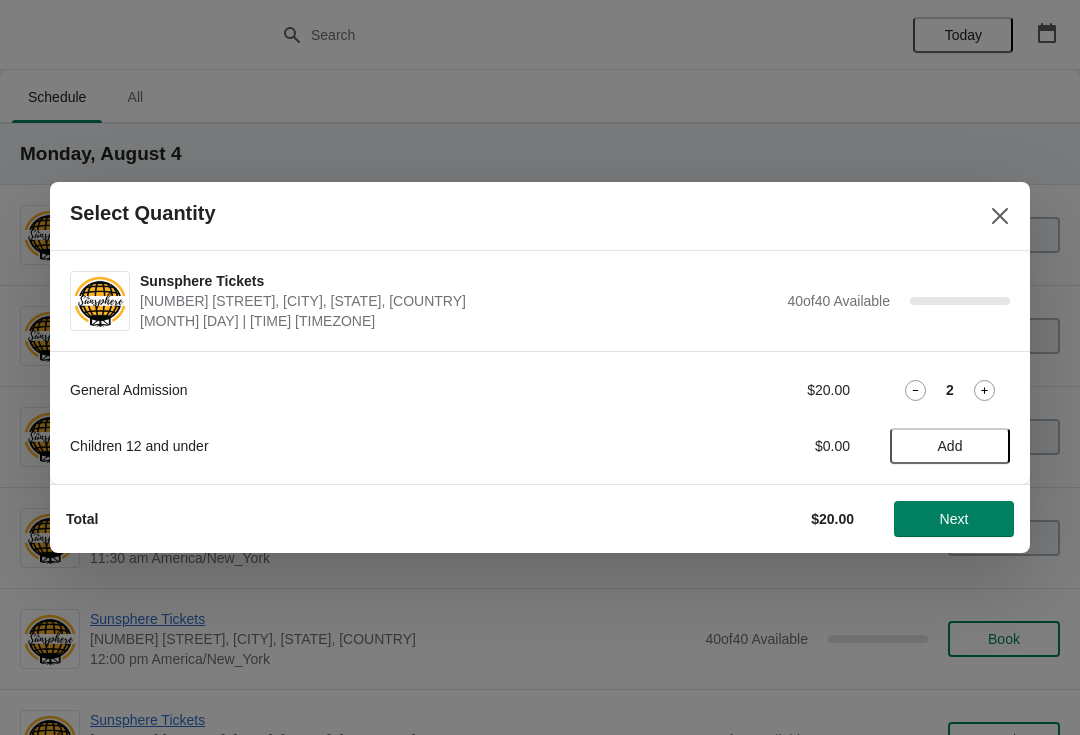 click on "Next" at bounding box center [954, 519] 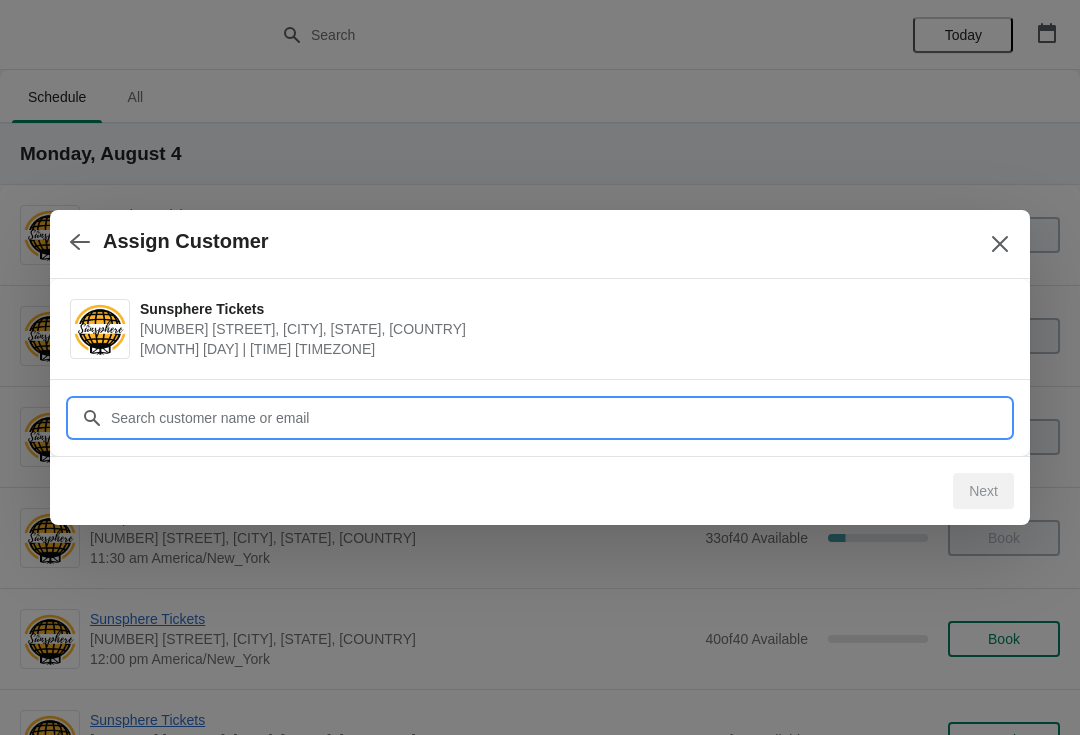 click on "Customer" at bounding box center (560, 418) 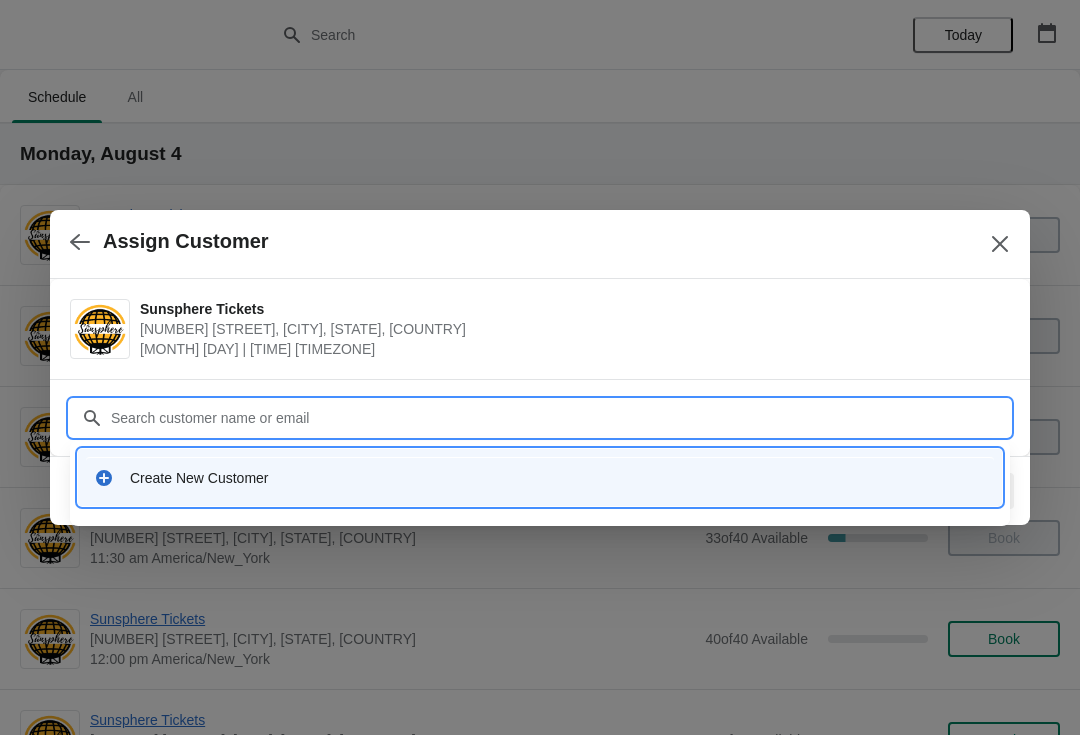 click on "Create New Customer" at bounding box center (540, 477) 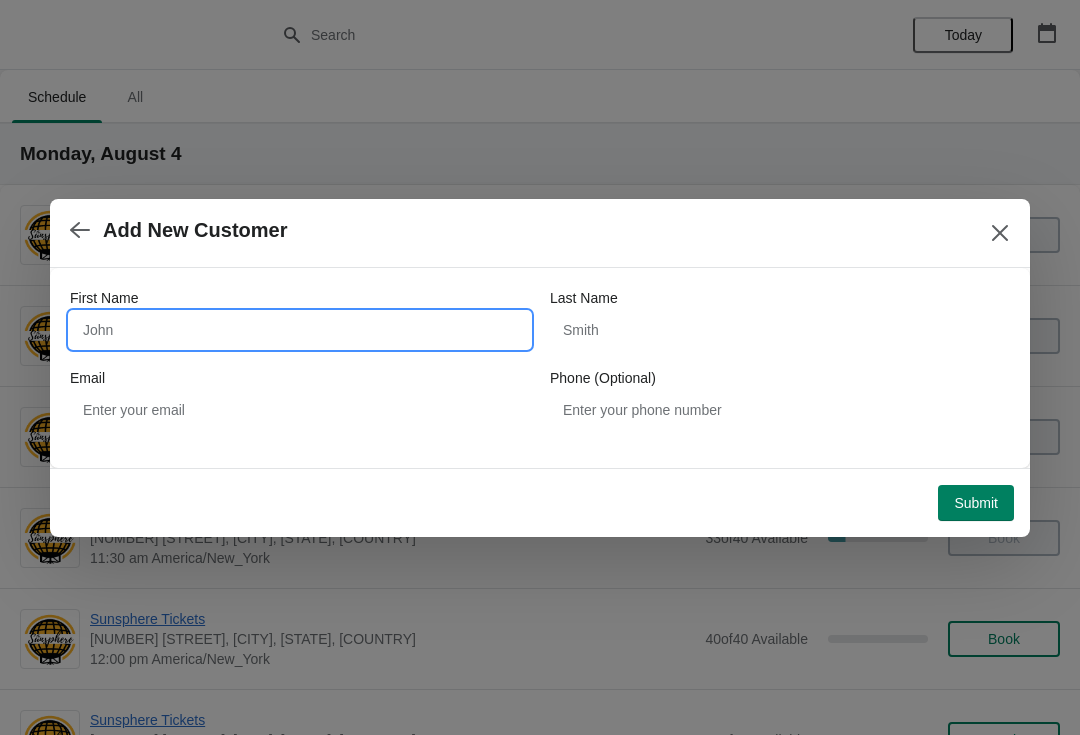 click on "First Name" at bounding box center (300, 330) 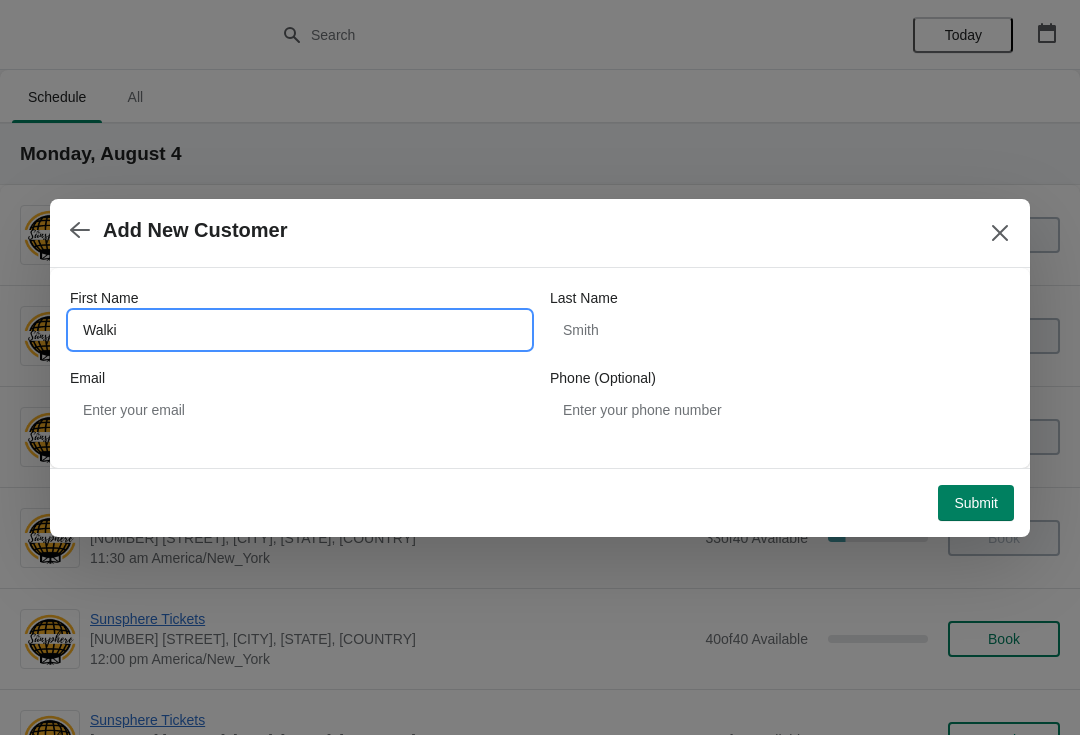 type on "Walkin" 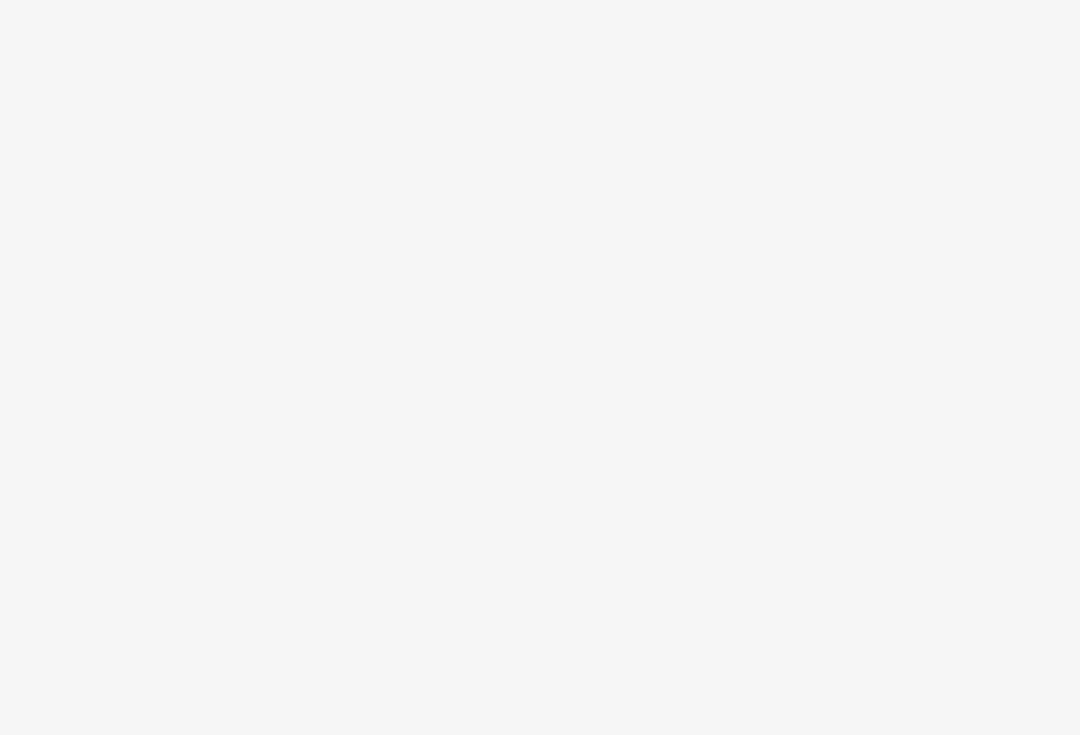 scroll, scrollTop: 0, scrollLeft: 0, axis: both 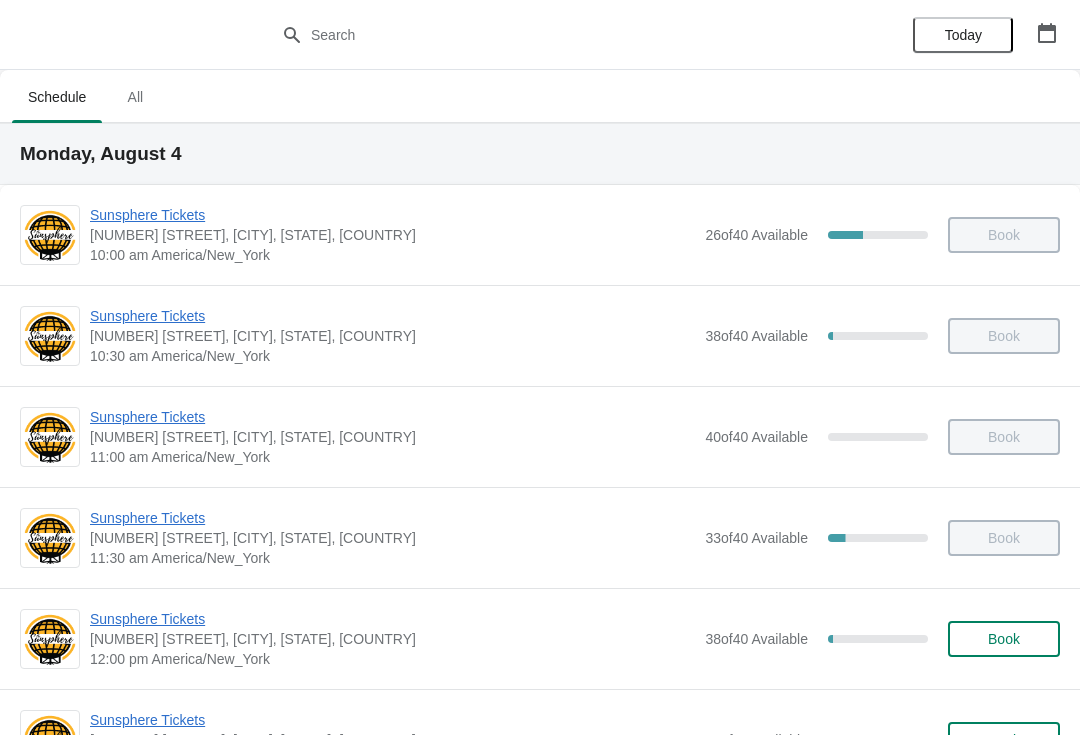 click on "Book" at bounding box center (1004, 639) 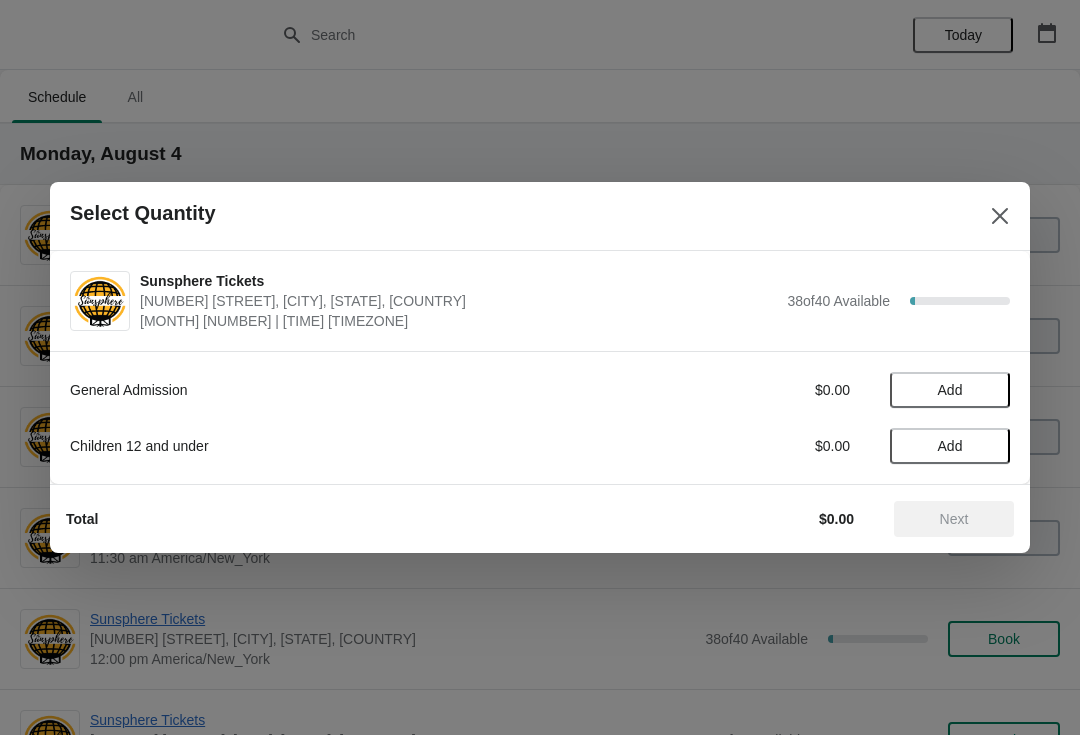 click on "Add" at bounding box center [950, 390] 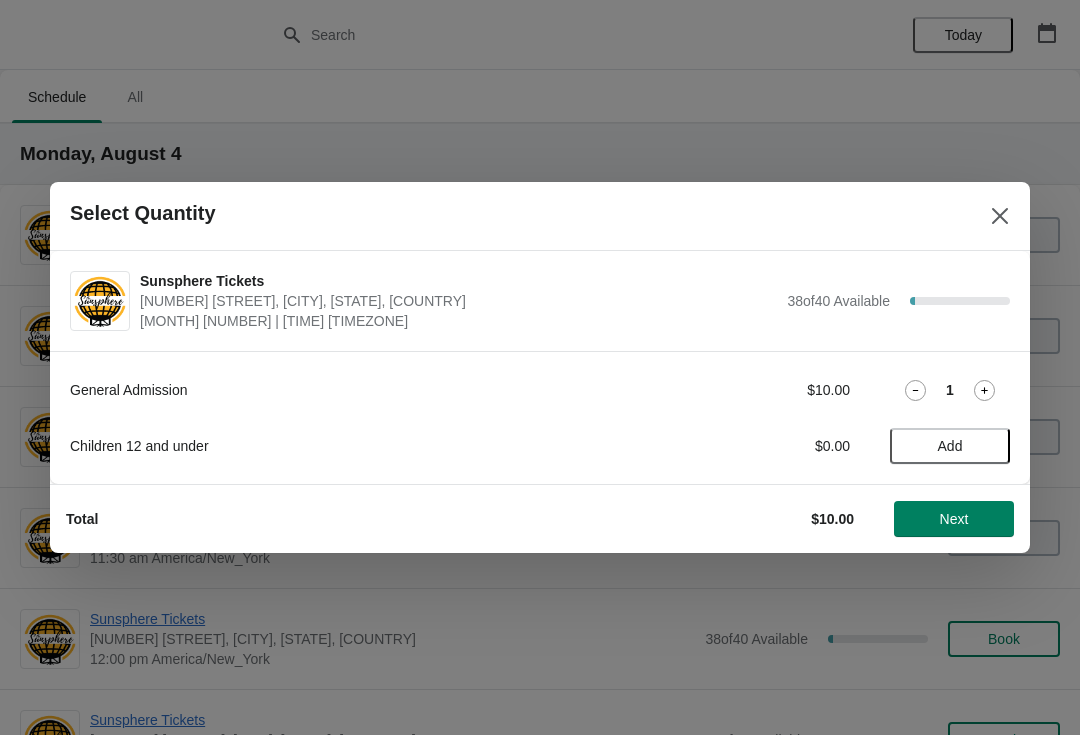 click 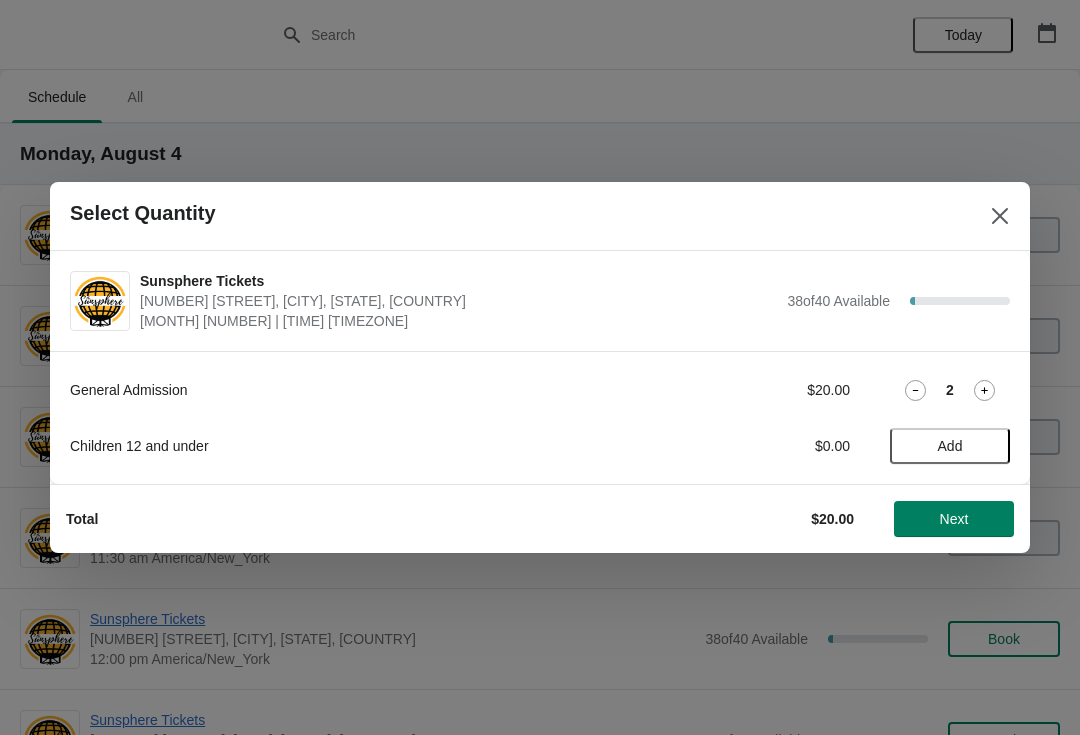click on "Add" at bounding box center [950, 446] 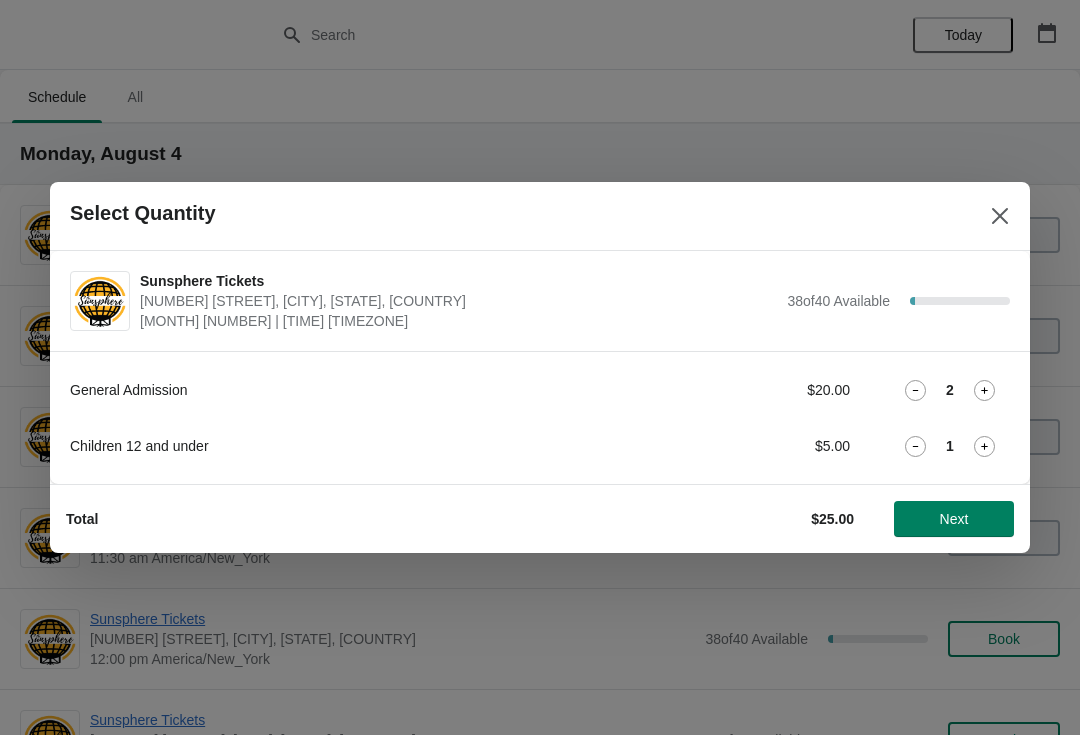 click on "Next" at bounding box center (954, 519) 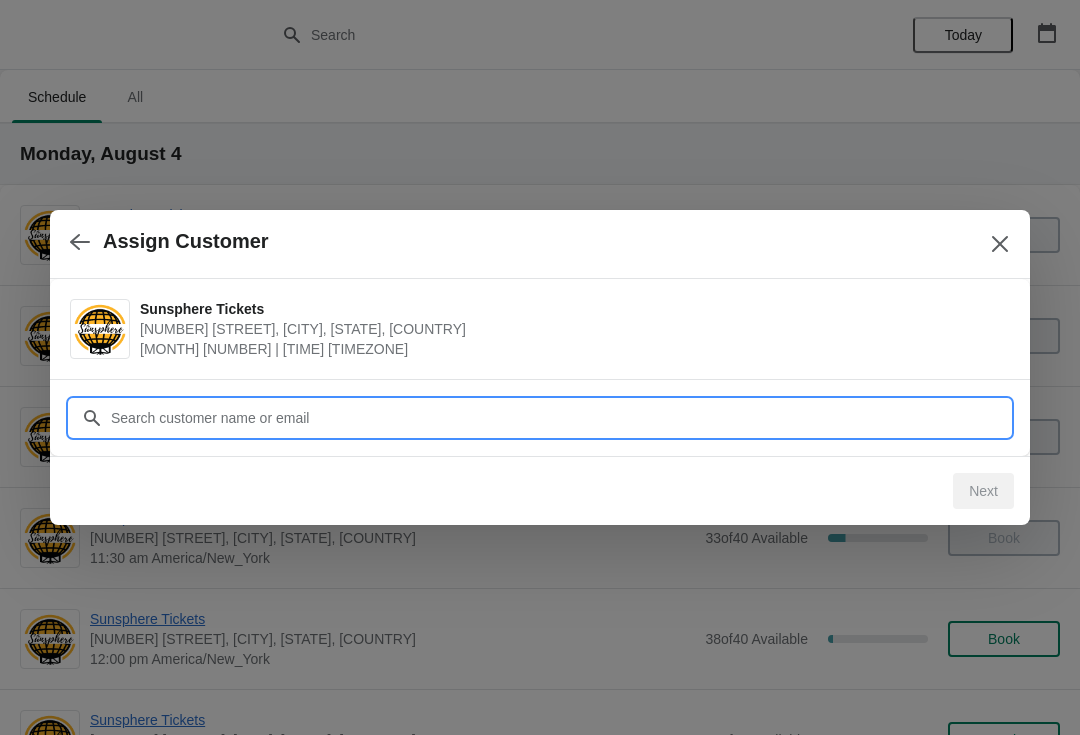 click on "Customer" at bounding box center [560, 418] 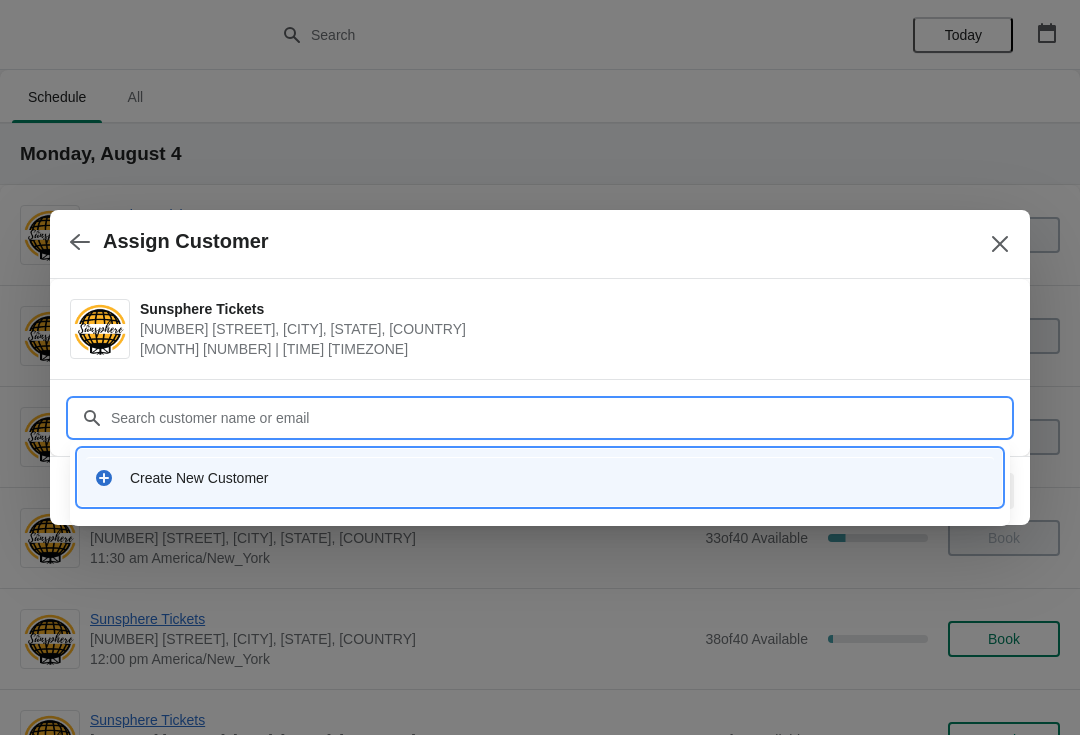 click on "Create New Customer" at bounding box center [540, 477] 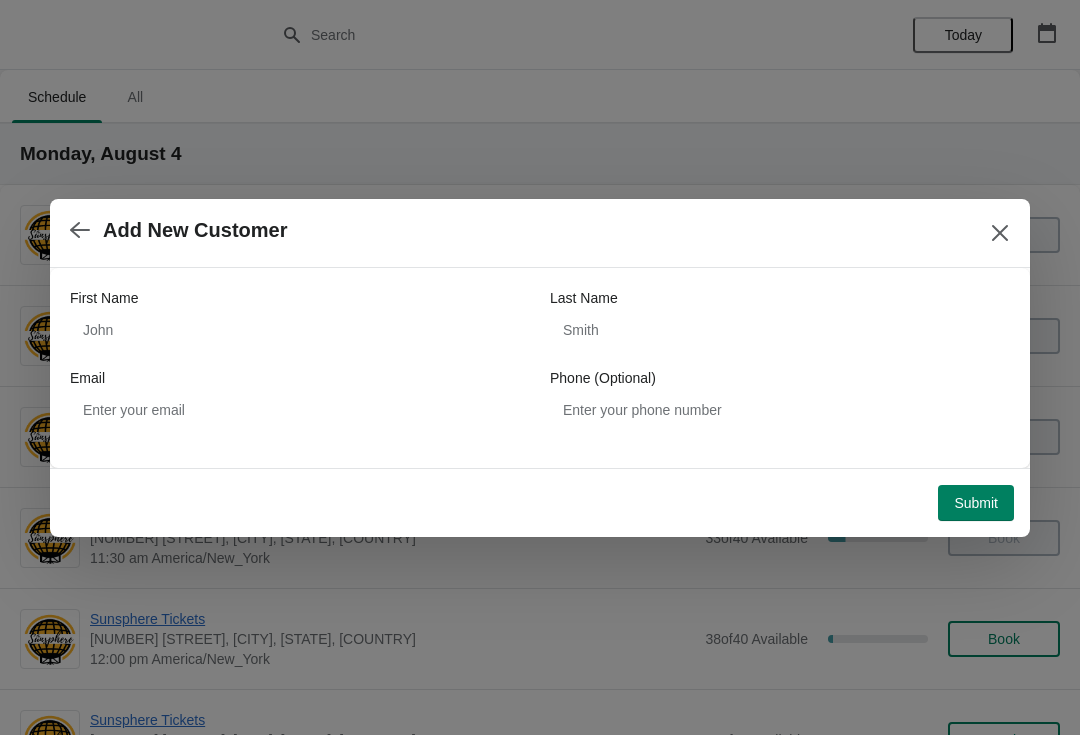 click on "First Name Last Name Email Phone (Optional)" at bounding box center [540, 358] 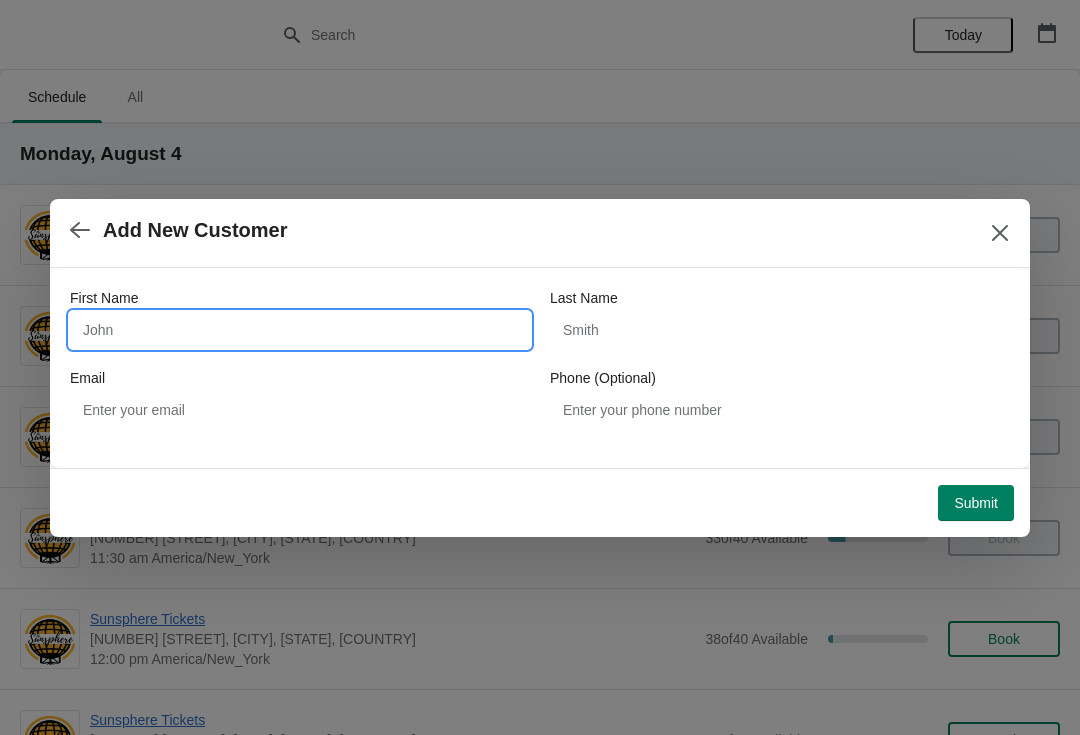 click on "First Name" at bounding box center (300, 330) 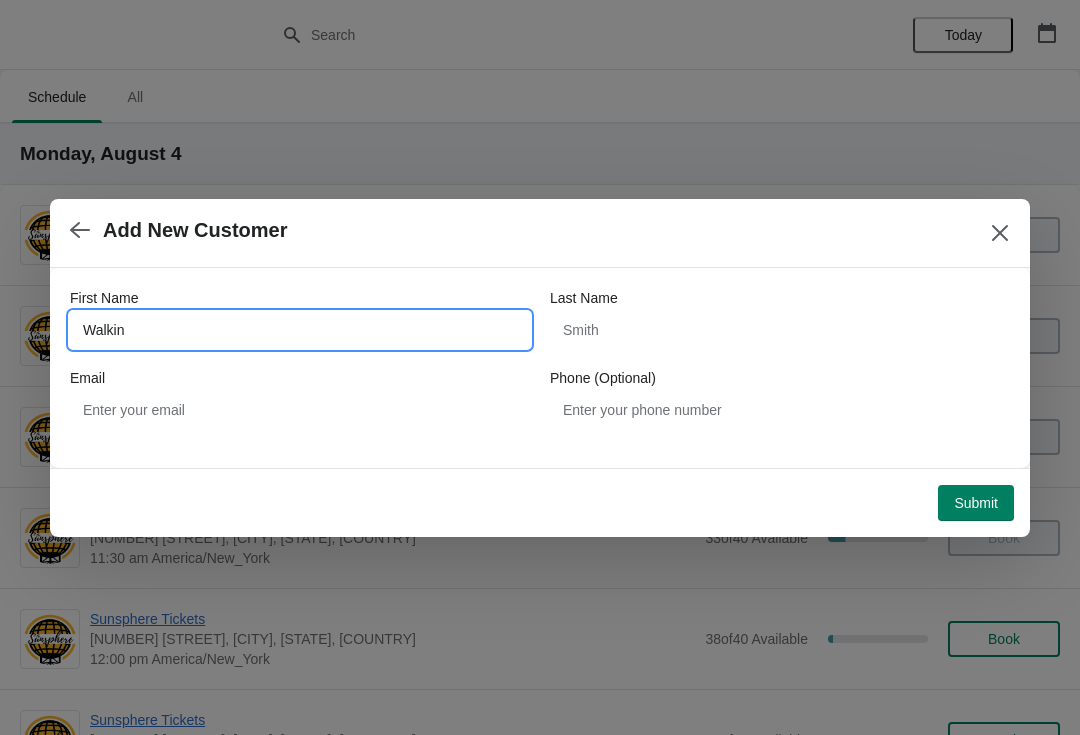 type on "Walkin" 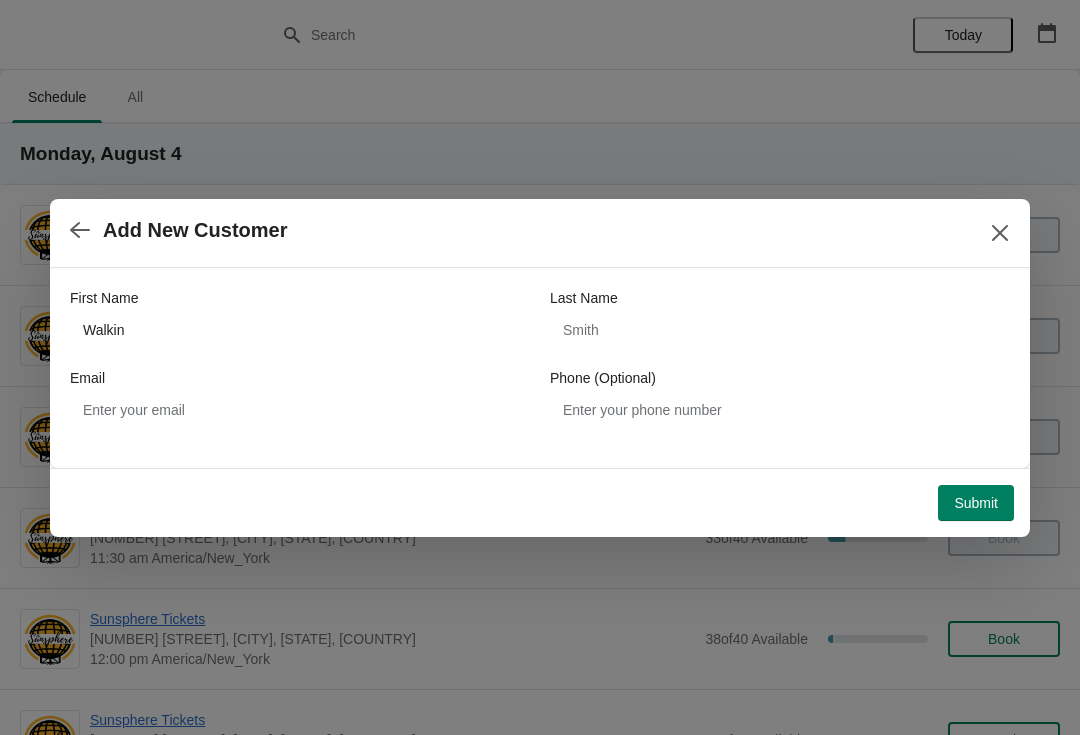 click on "Submit" at bounding box center (976, 503) 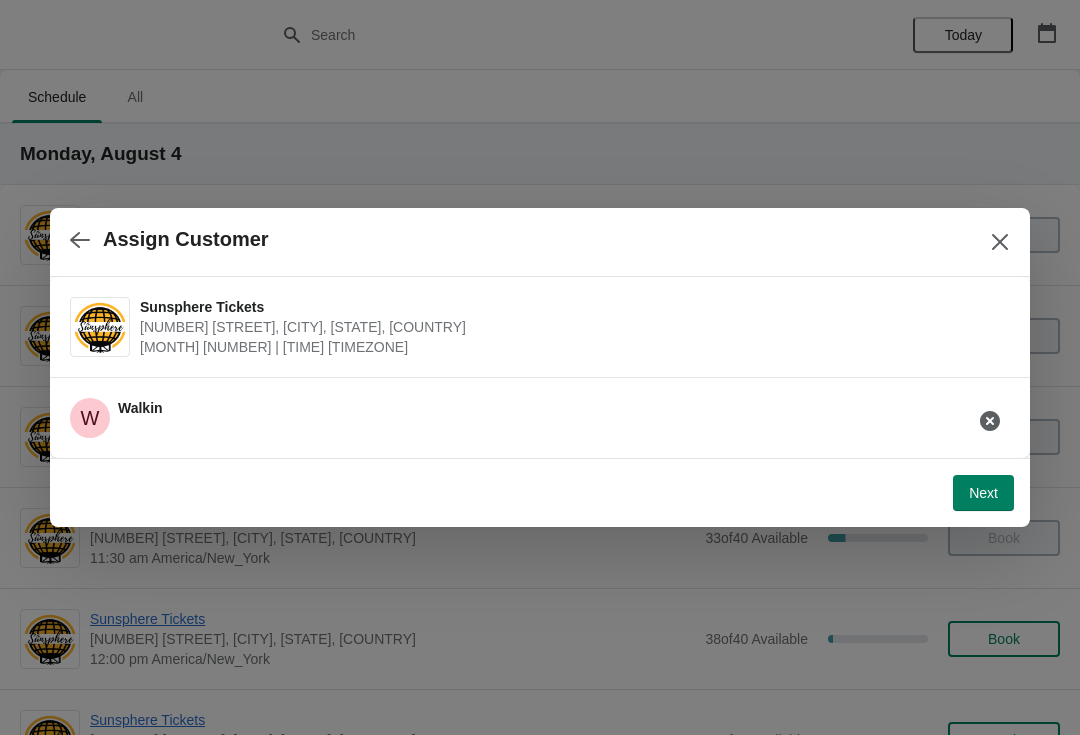 click on "Next" at bounding box center [983, 493] 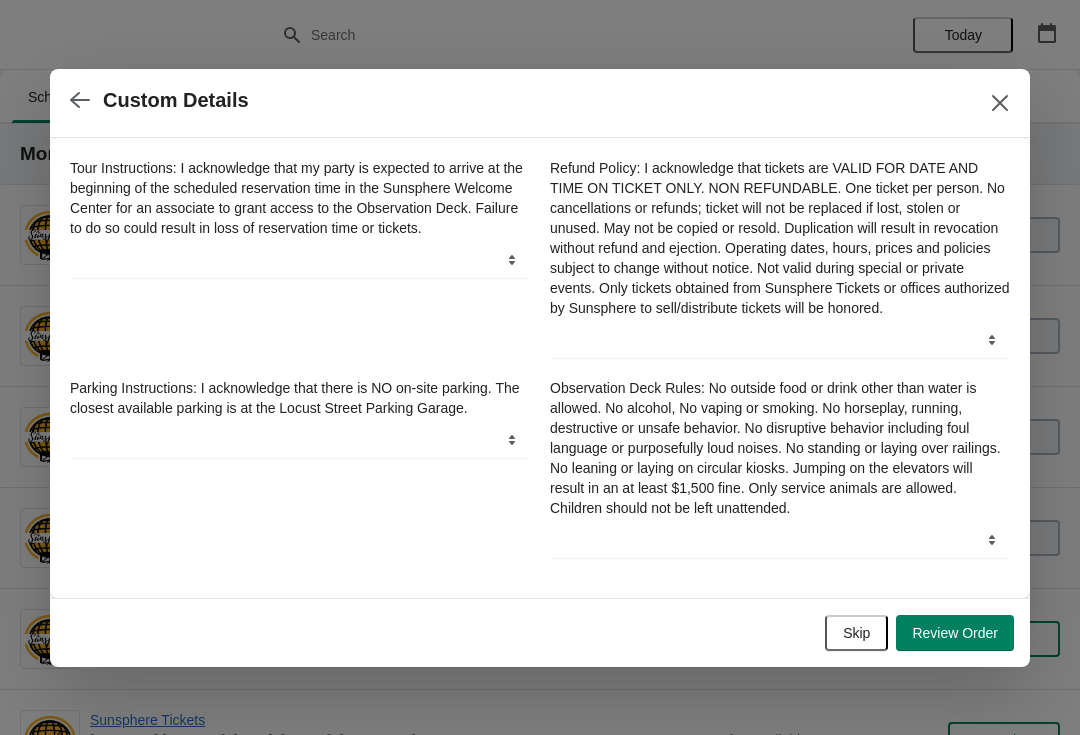 click on "Skip" at bounding box center (856, 633) 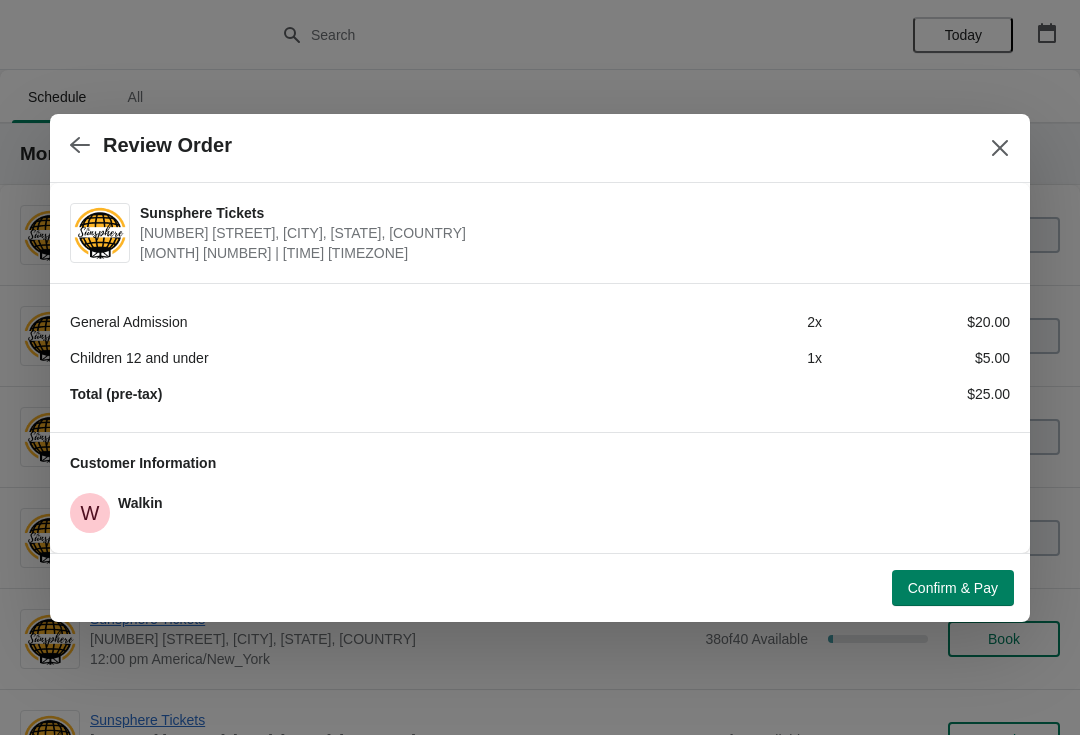click on "Confirm & Pay" at bounding box center (953, 588) 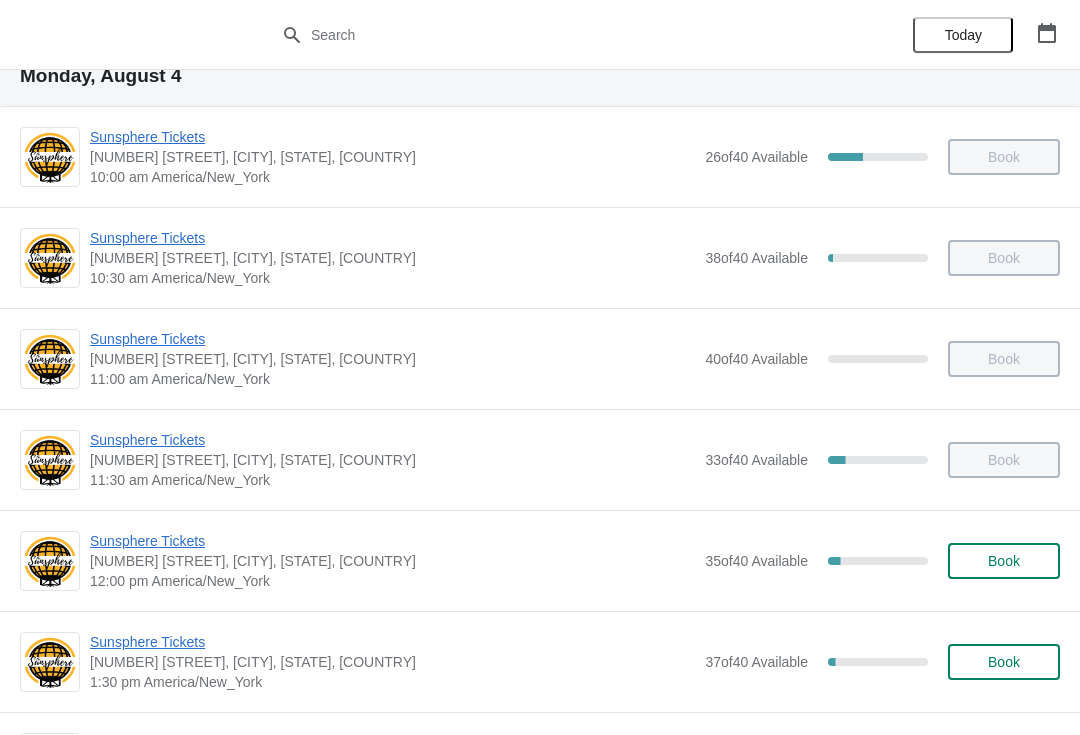 scroll, scrollTop: 130, scrollLeft: 0, axis: vertical 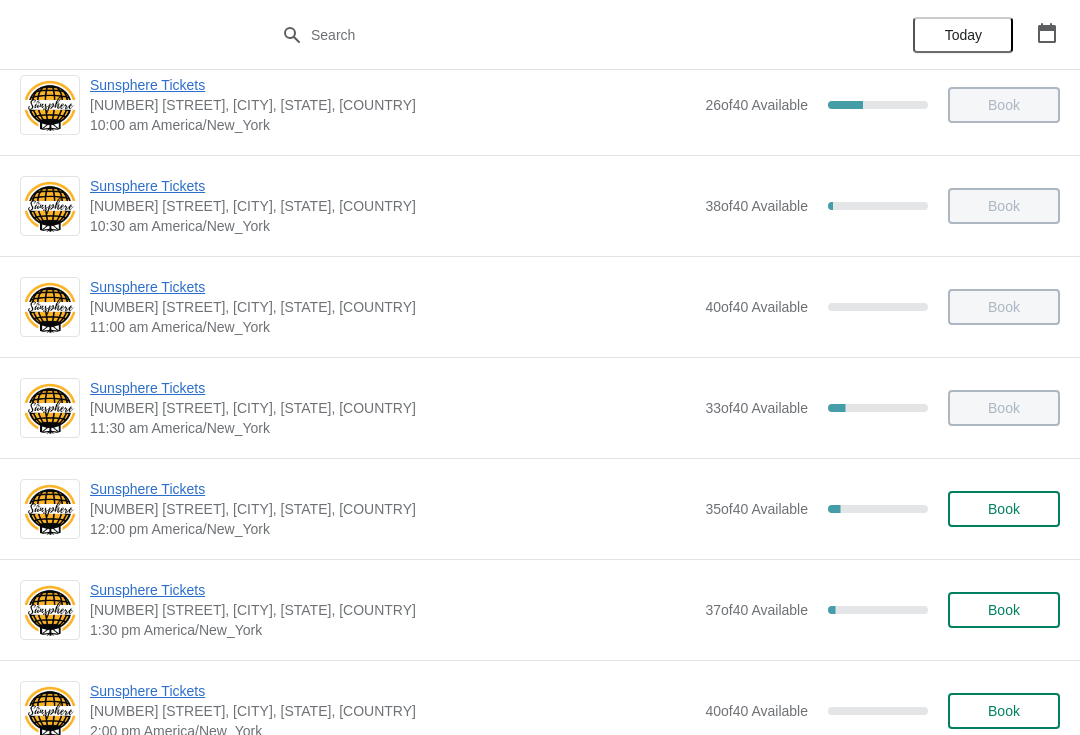 click on "Book" at bounding box center (1004, 509) 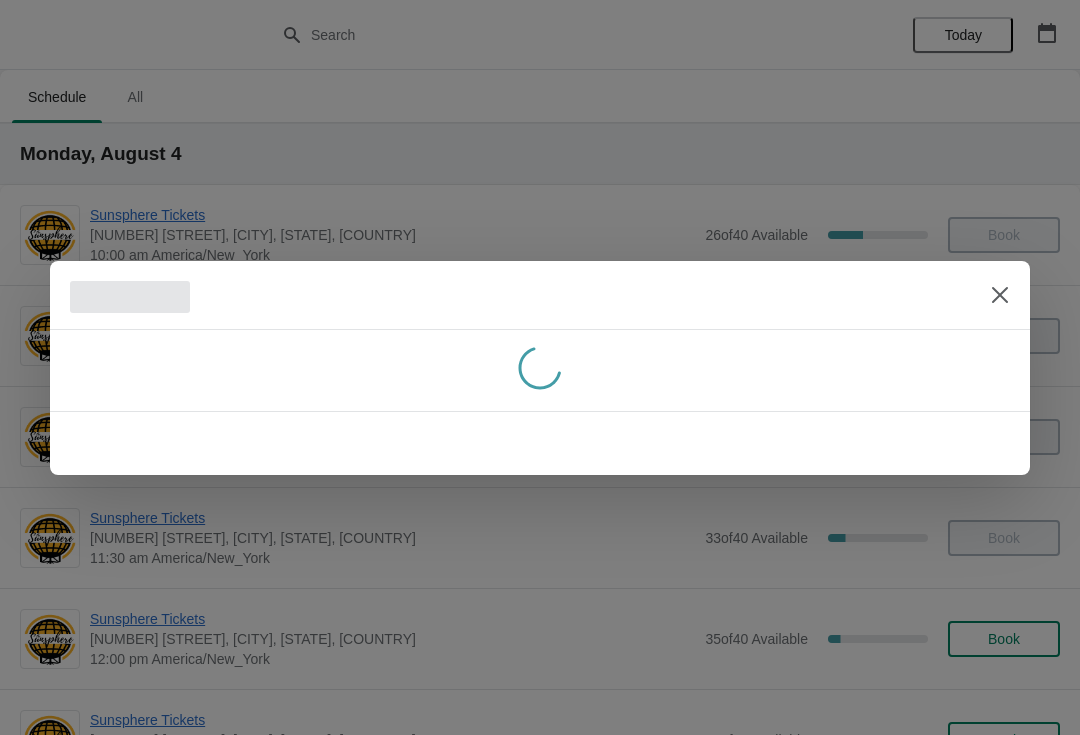 scroll, scrollTop: 0, scrollLeft: 0, axis: both 